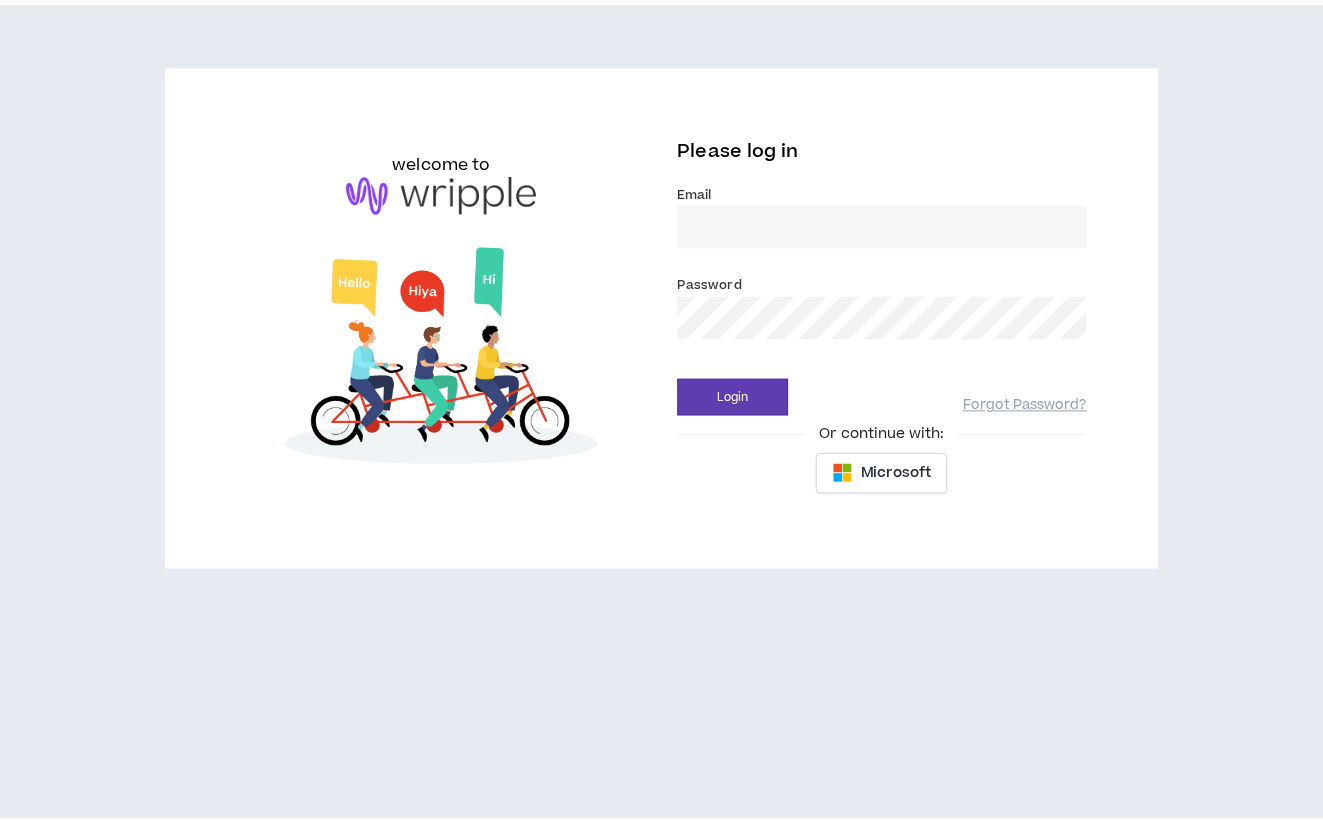 scroll, scrollTop: 0, scrollLeft: 0, axis: both 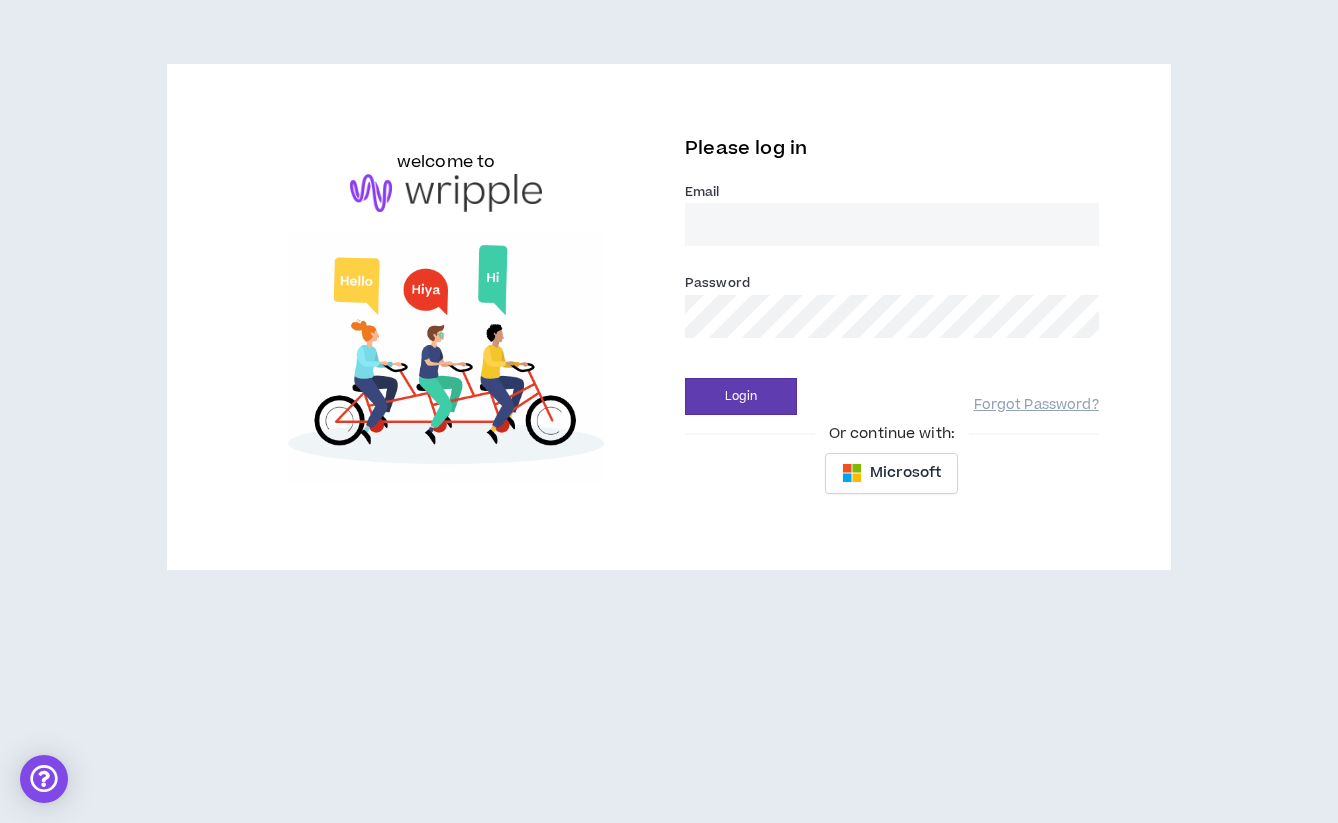 click on "Email  *" at bounding box center [892, 224] 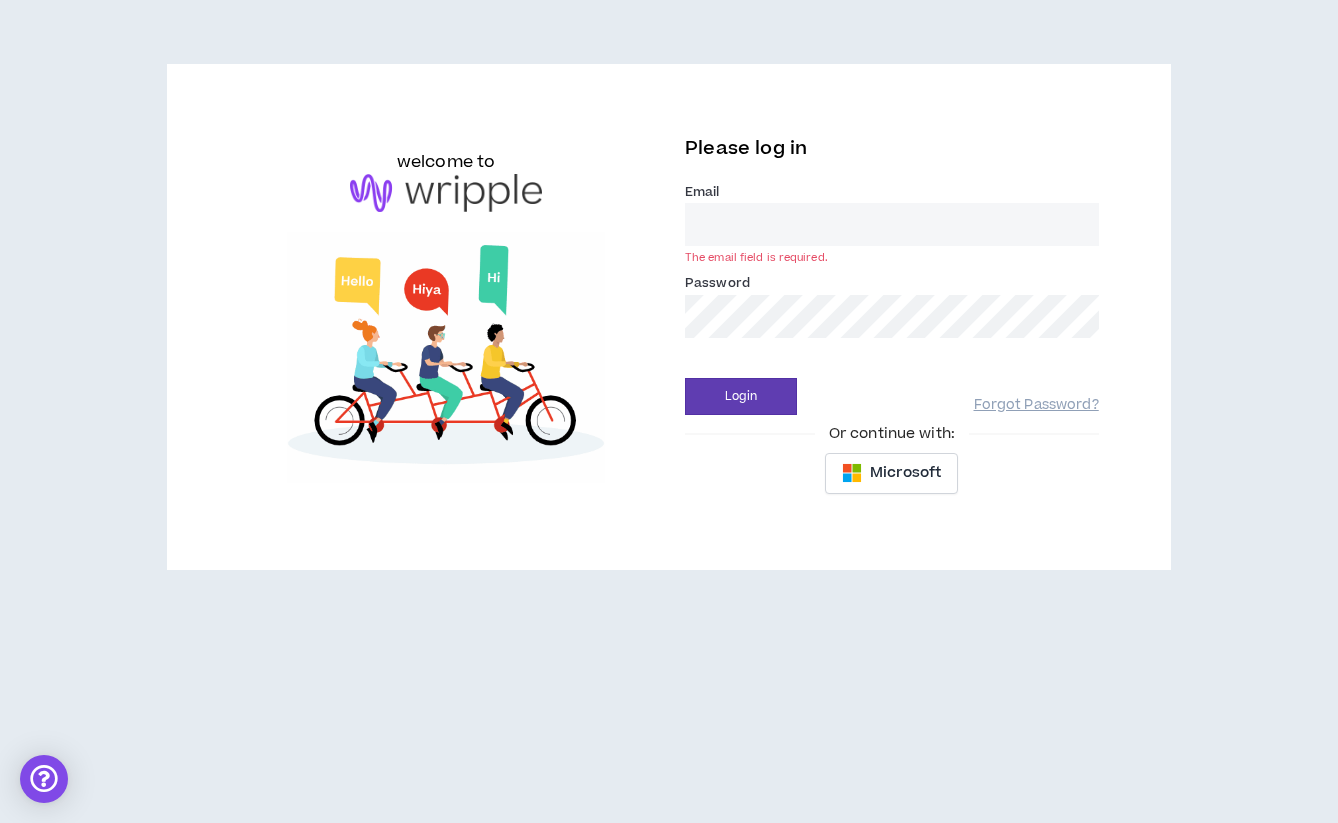 type on "[EMAIL]" 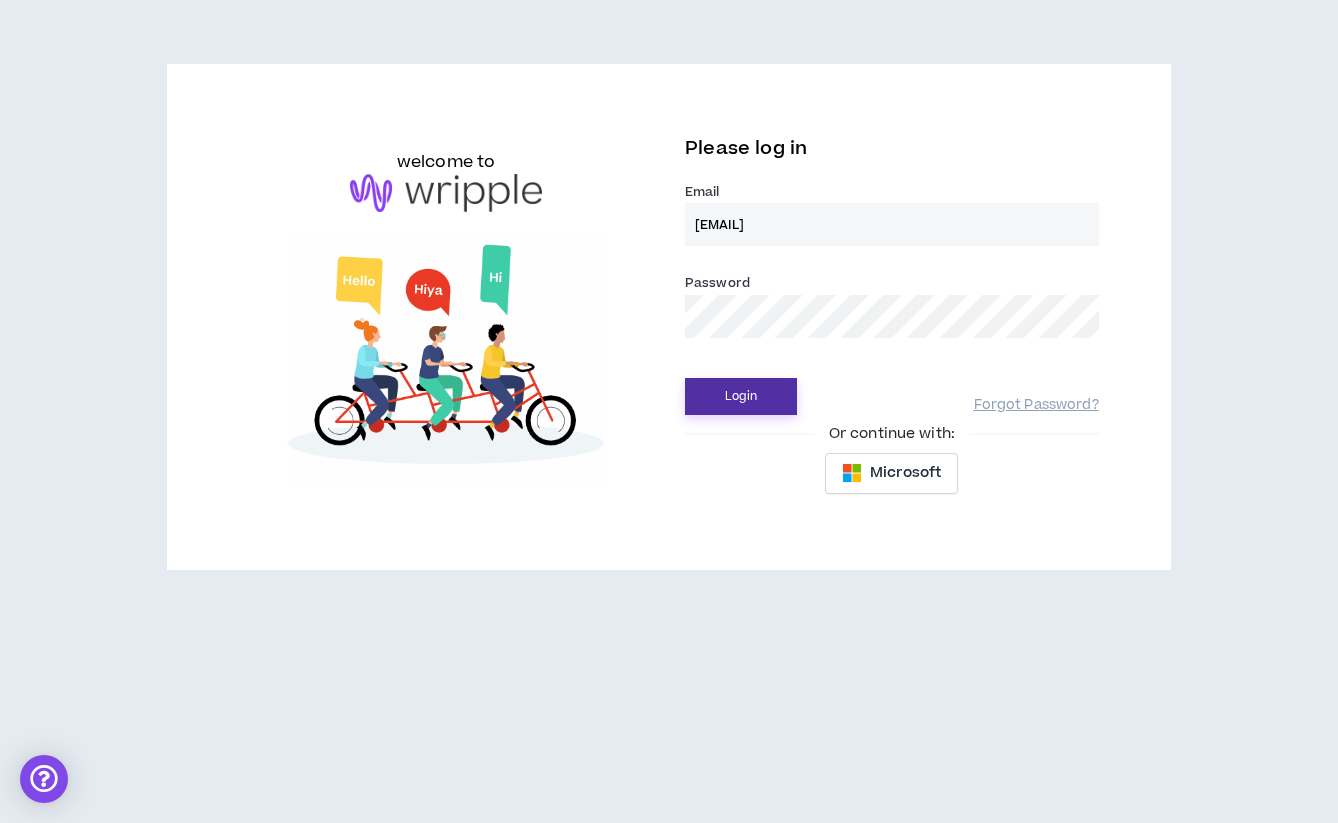 click on "Login" at bounding box center (741, 396) 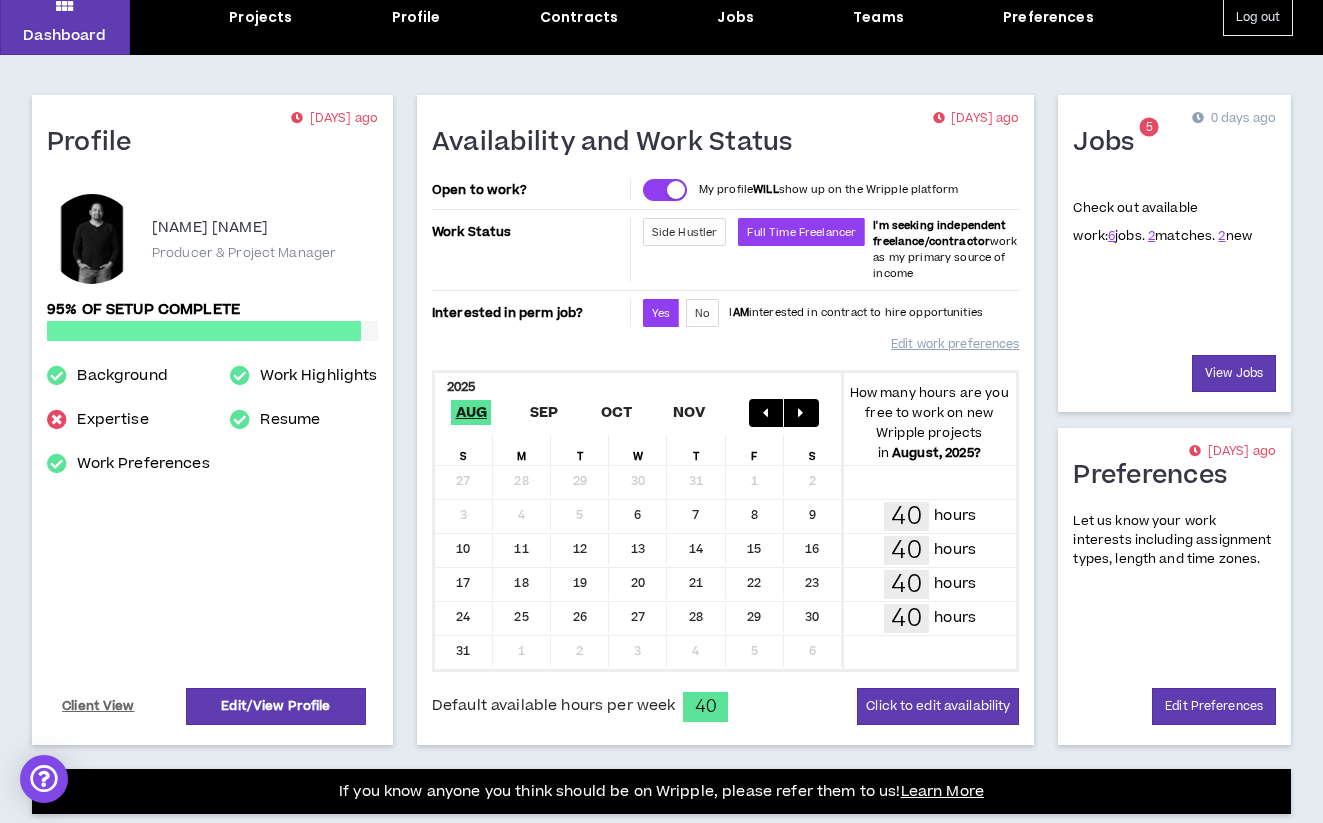 scroll, scrollTop: 49, scrollLeft: 0, axis: vertical 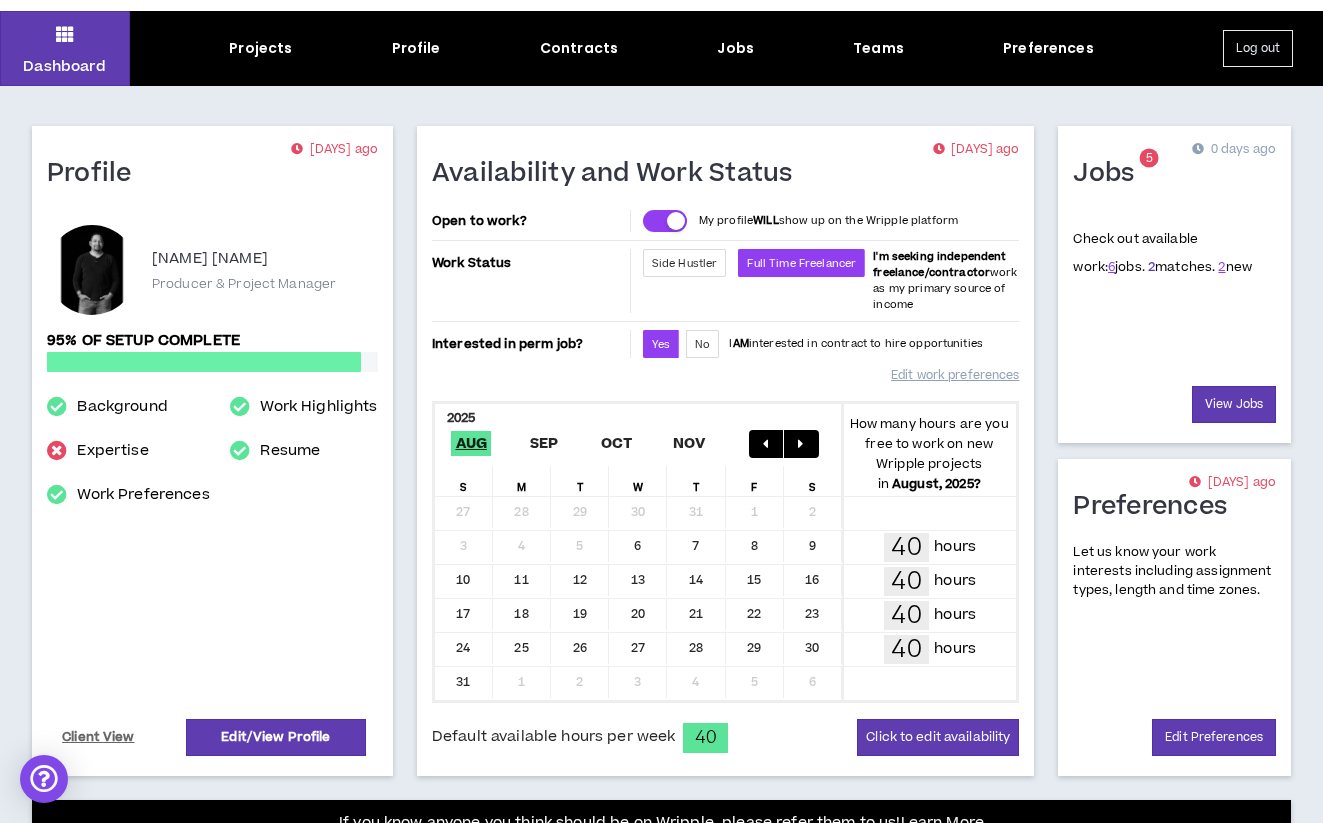 click on "2" at bounding box center [1151, 267] 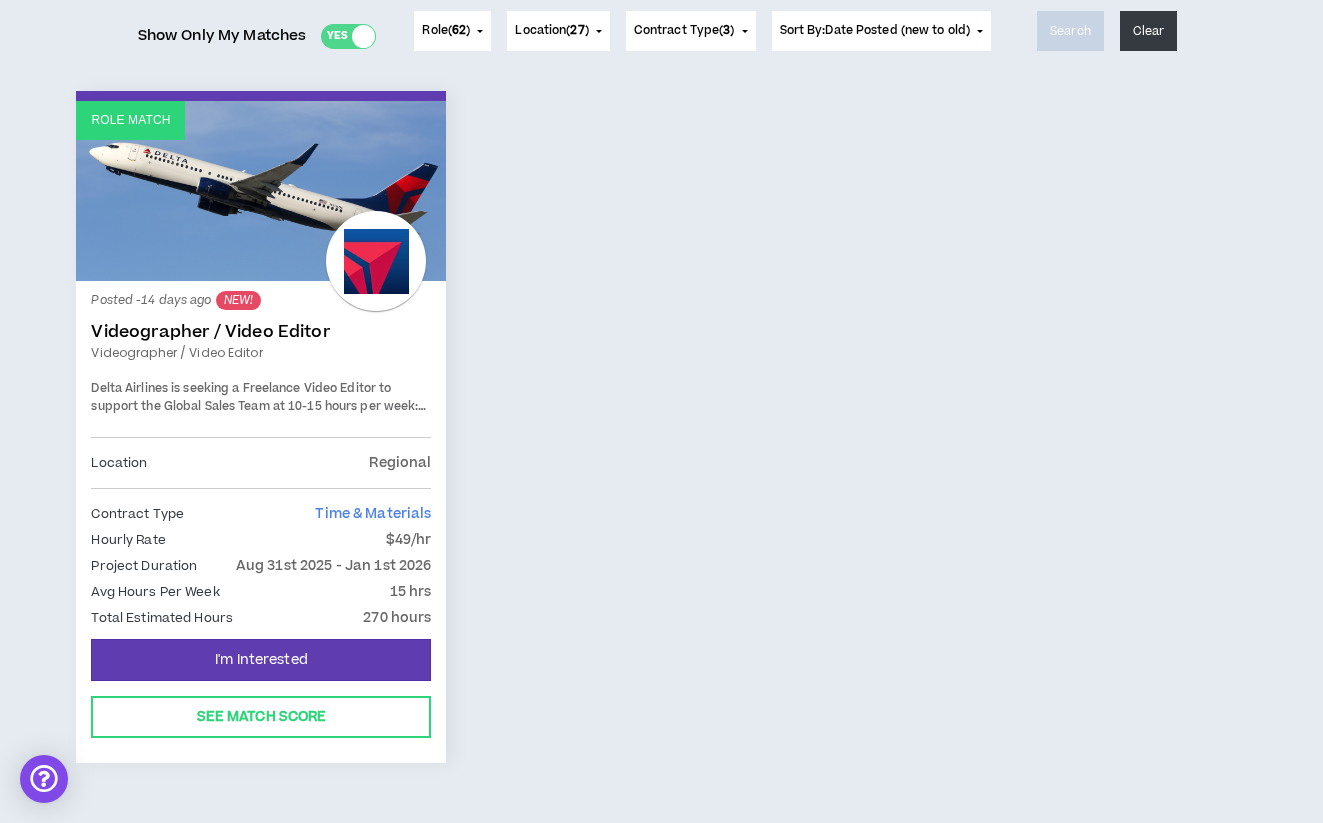 scroll, scrollTop: 270, scrollLeft: 0, axis: vertical 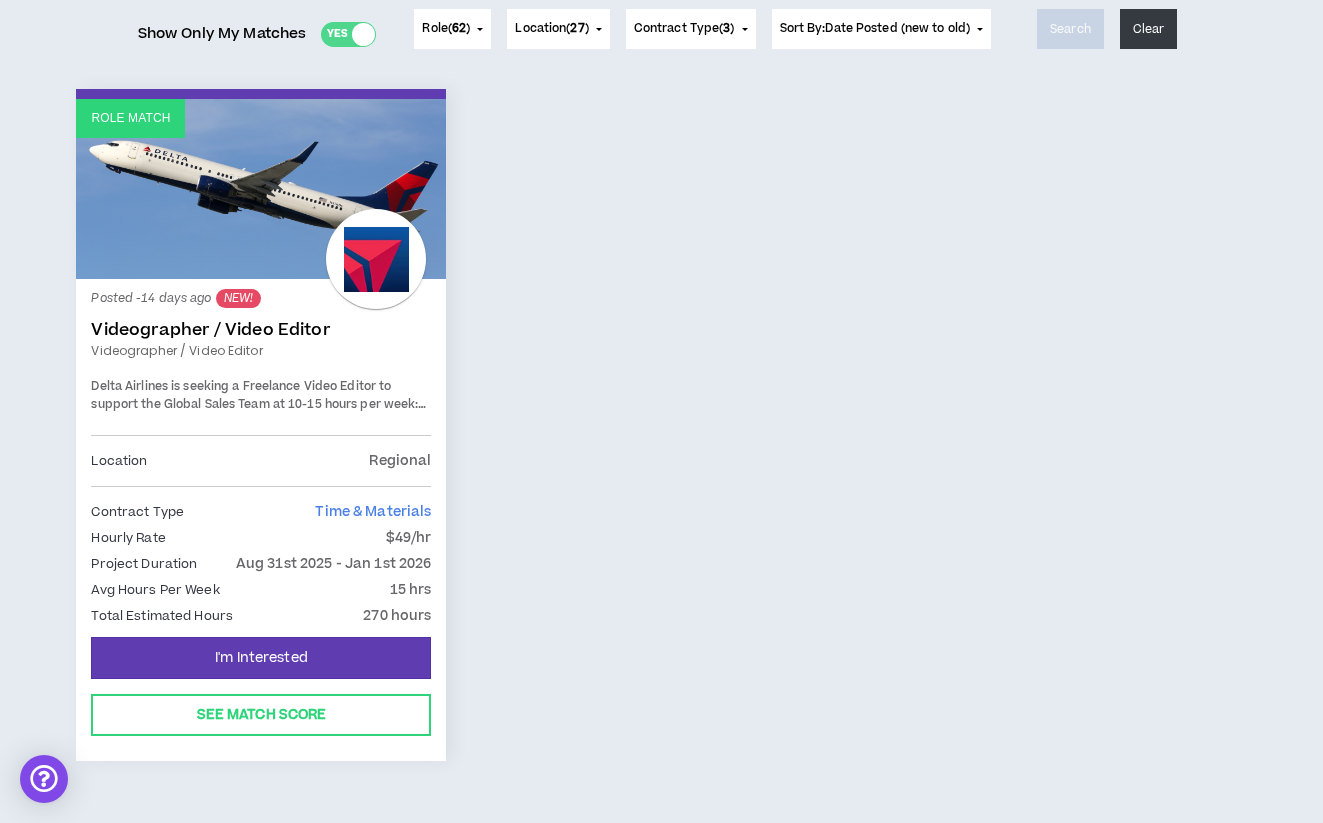 click on "Delta Airlines is seeking a Freelance Video Editor to support the Global Sales Team at 10-15 hours per week:" at bounding box center (254, 395) 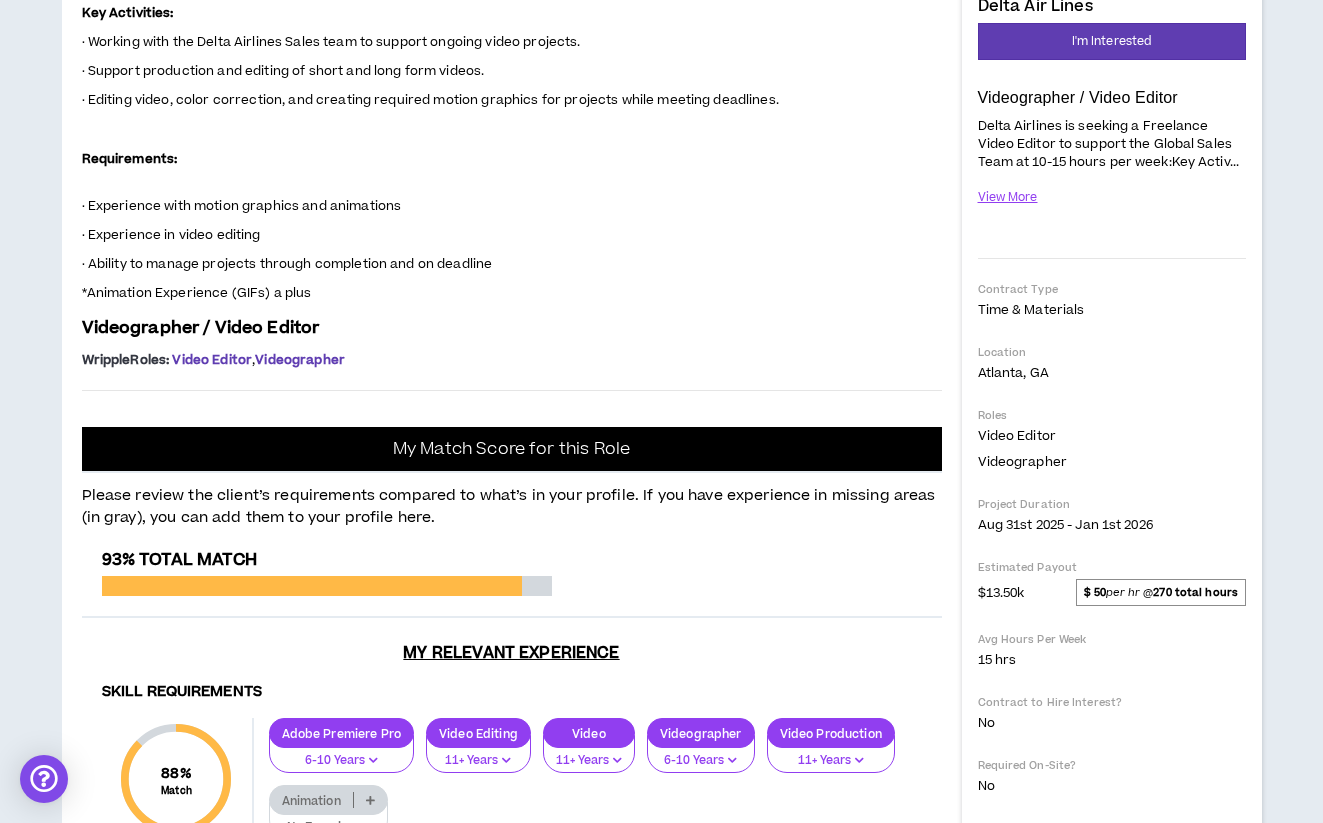 scroll, scrollTop: 298, scrollLeft: 0, axis: vertical 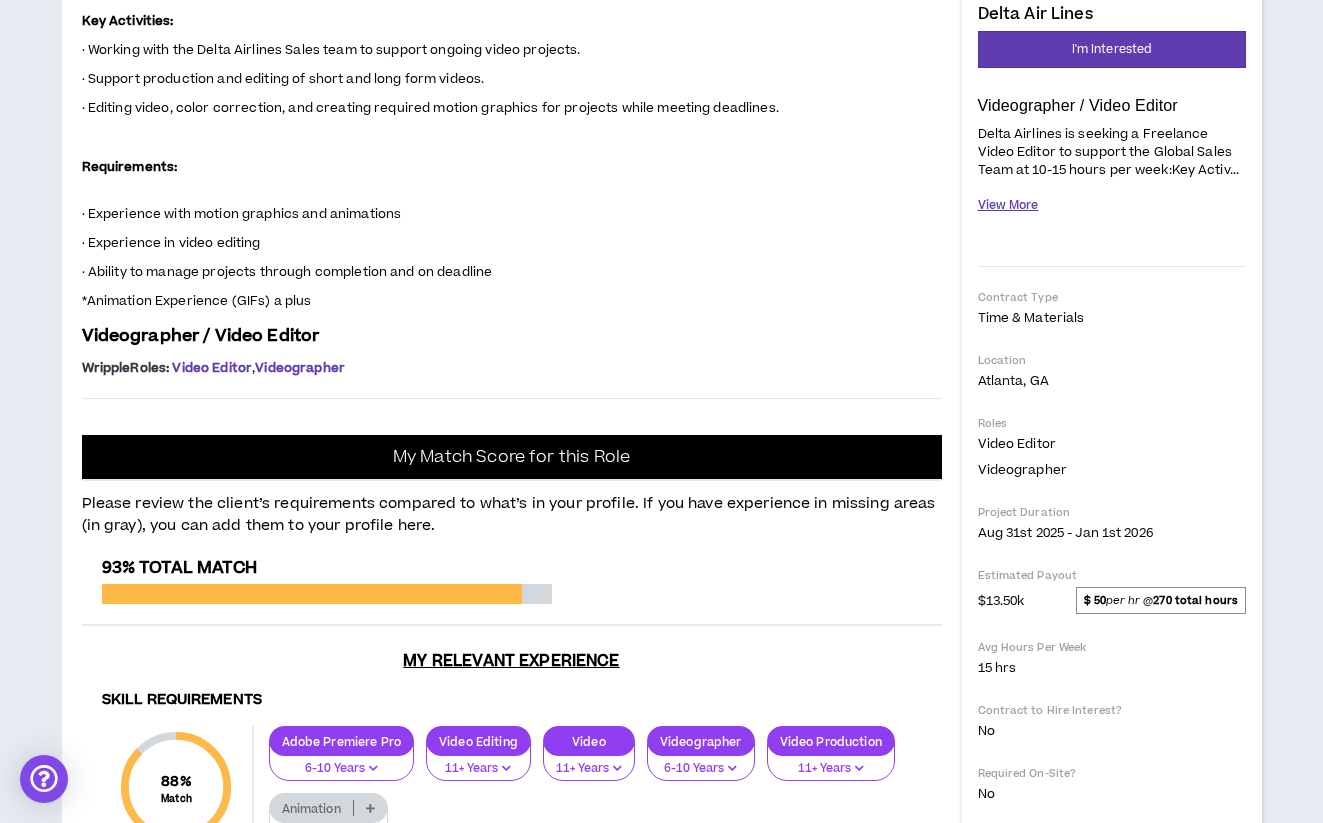 click on "View More" at bounding box center (1008, 205) 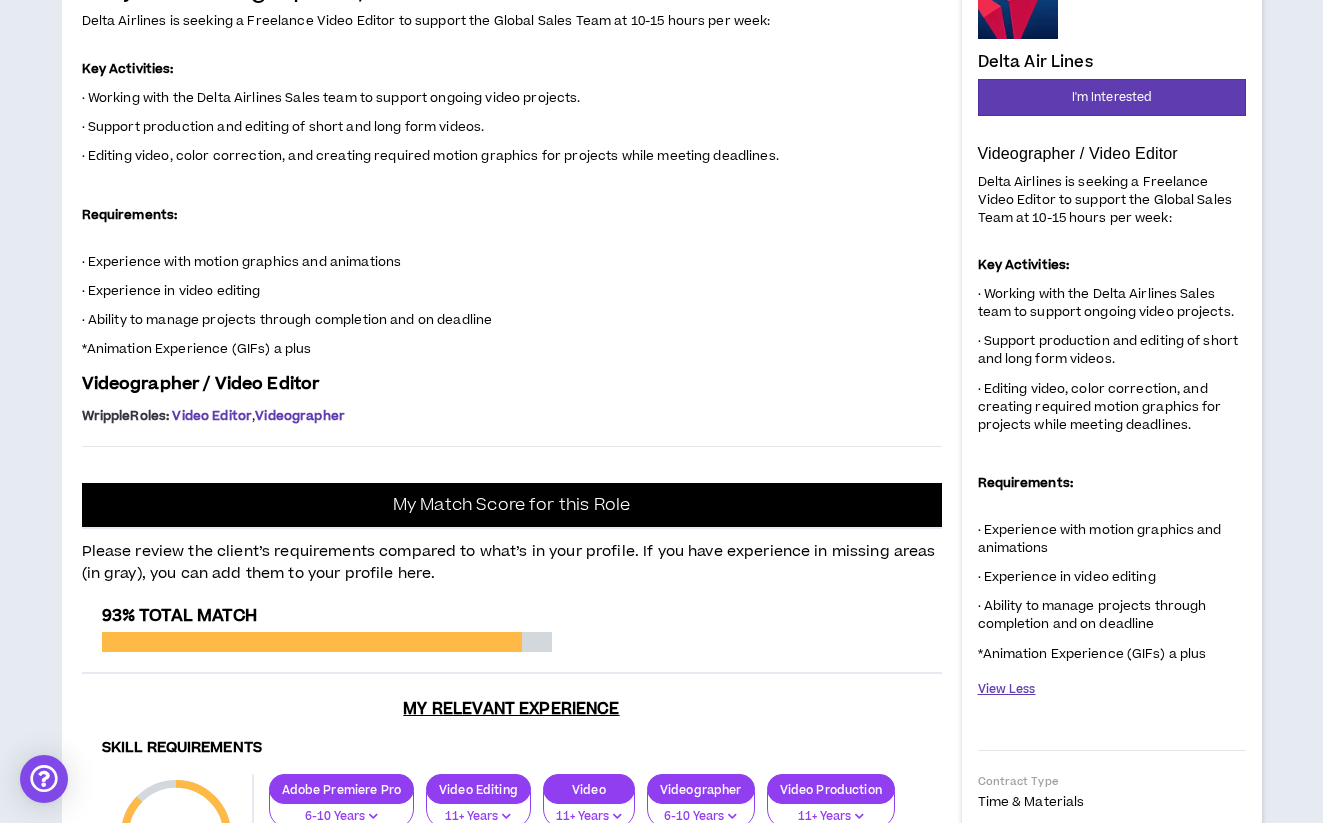 scroll, scrollTop: 270, scrollLeft: 0, axis: vertical 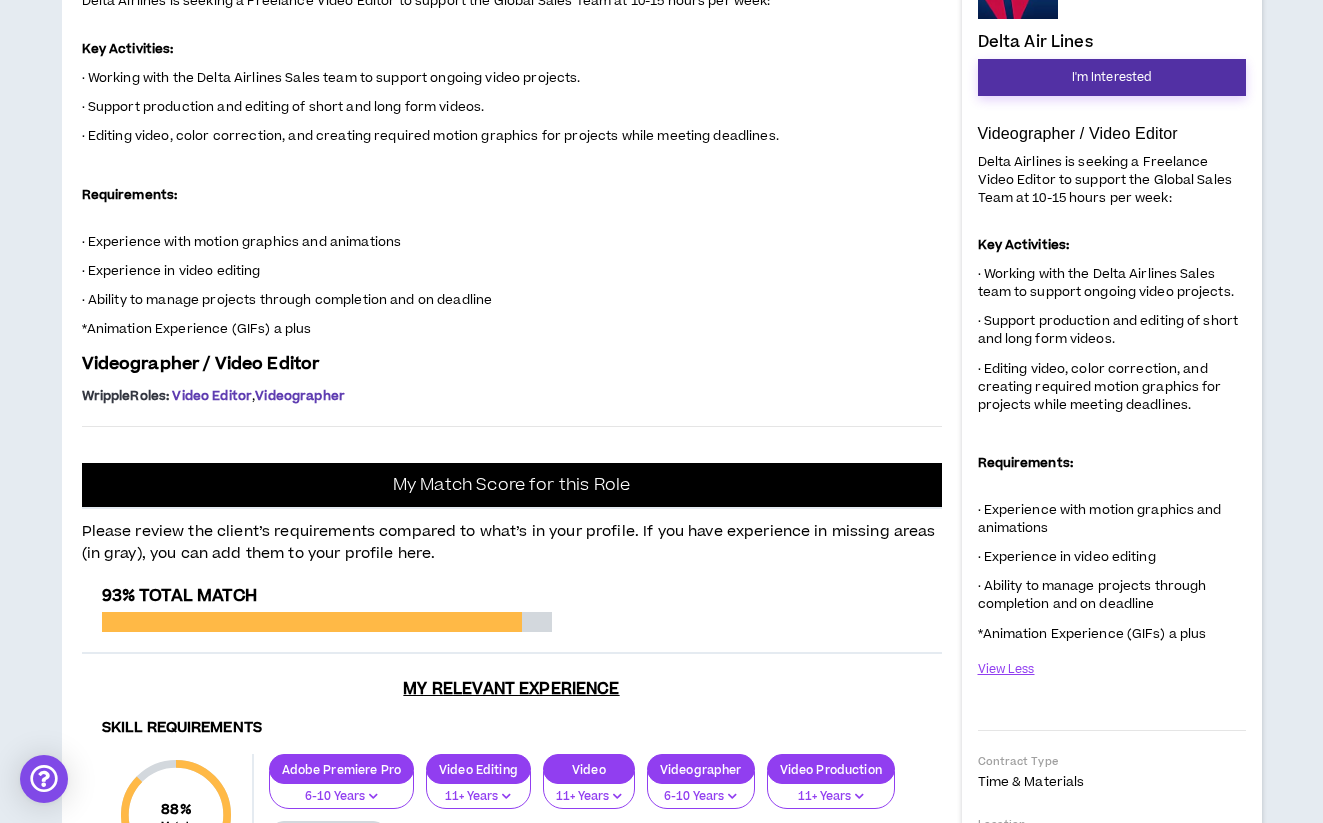 click on "I'm Interested" at bounding box center [1112, 77] 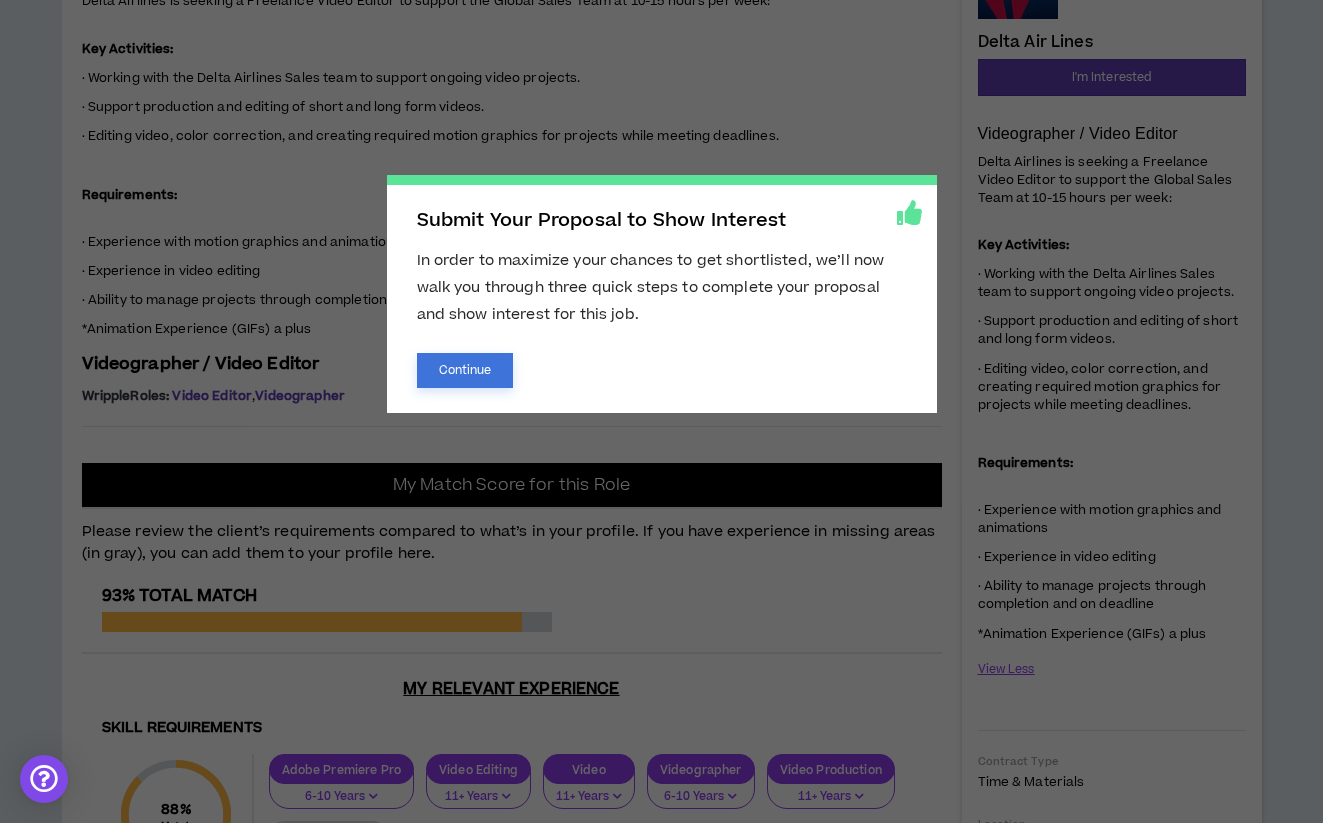 click on "Continue" at bounding box center (465, 370) 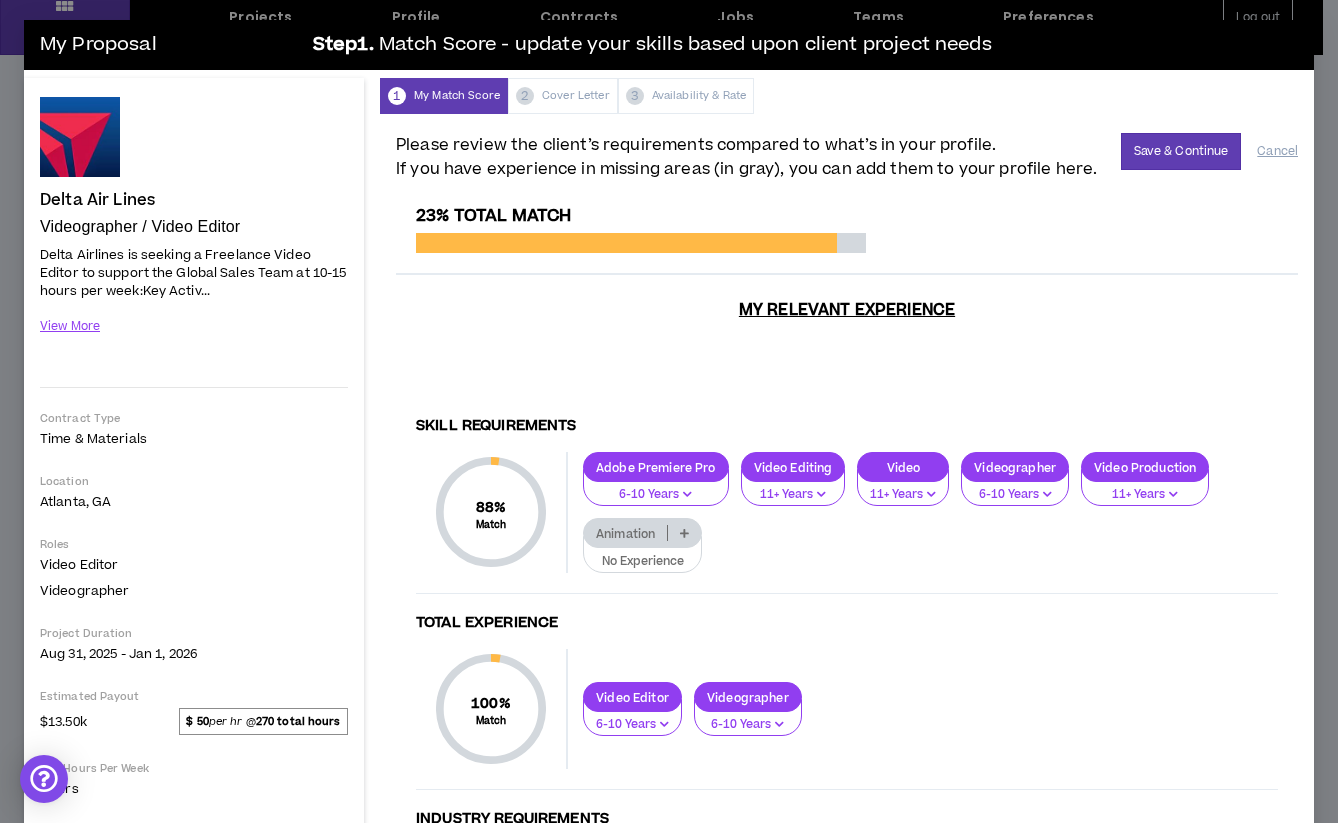 scroll, scrollTop: 14, scrollLeft: 0, axis: vertical 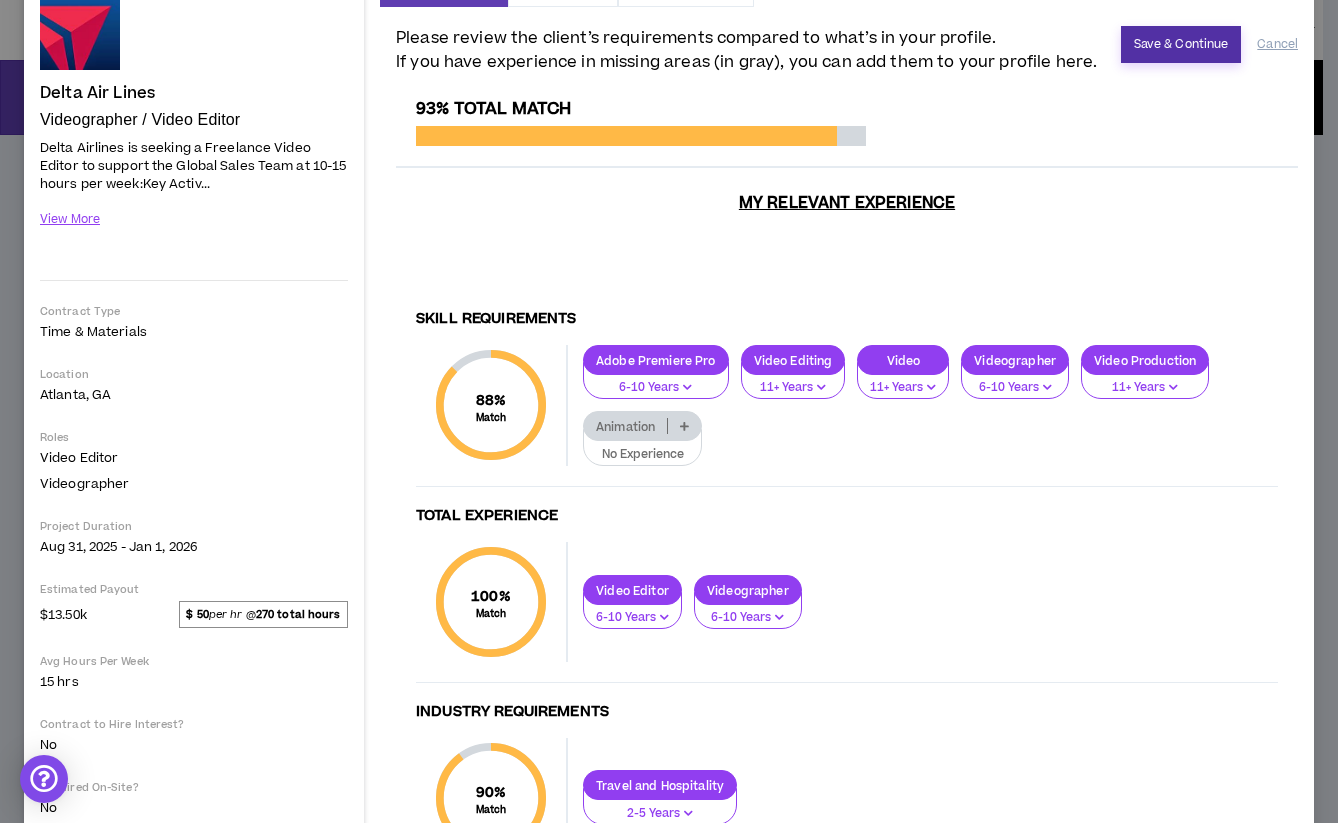 click on "Save & Continue" at bounding box center [1181, 44] 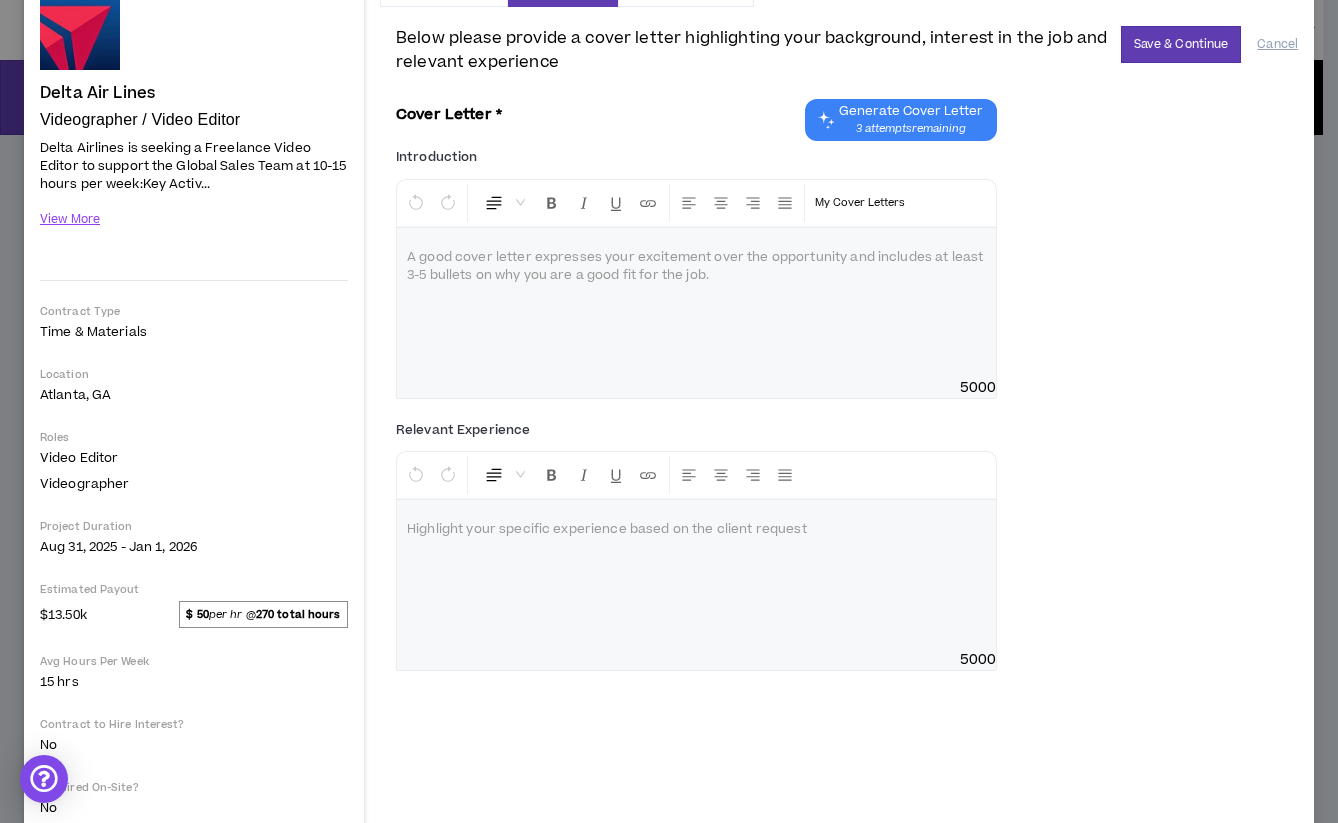 click on "Generate Cover Letter 3 attempts  remaining" at bounding box center [911, 120] 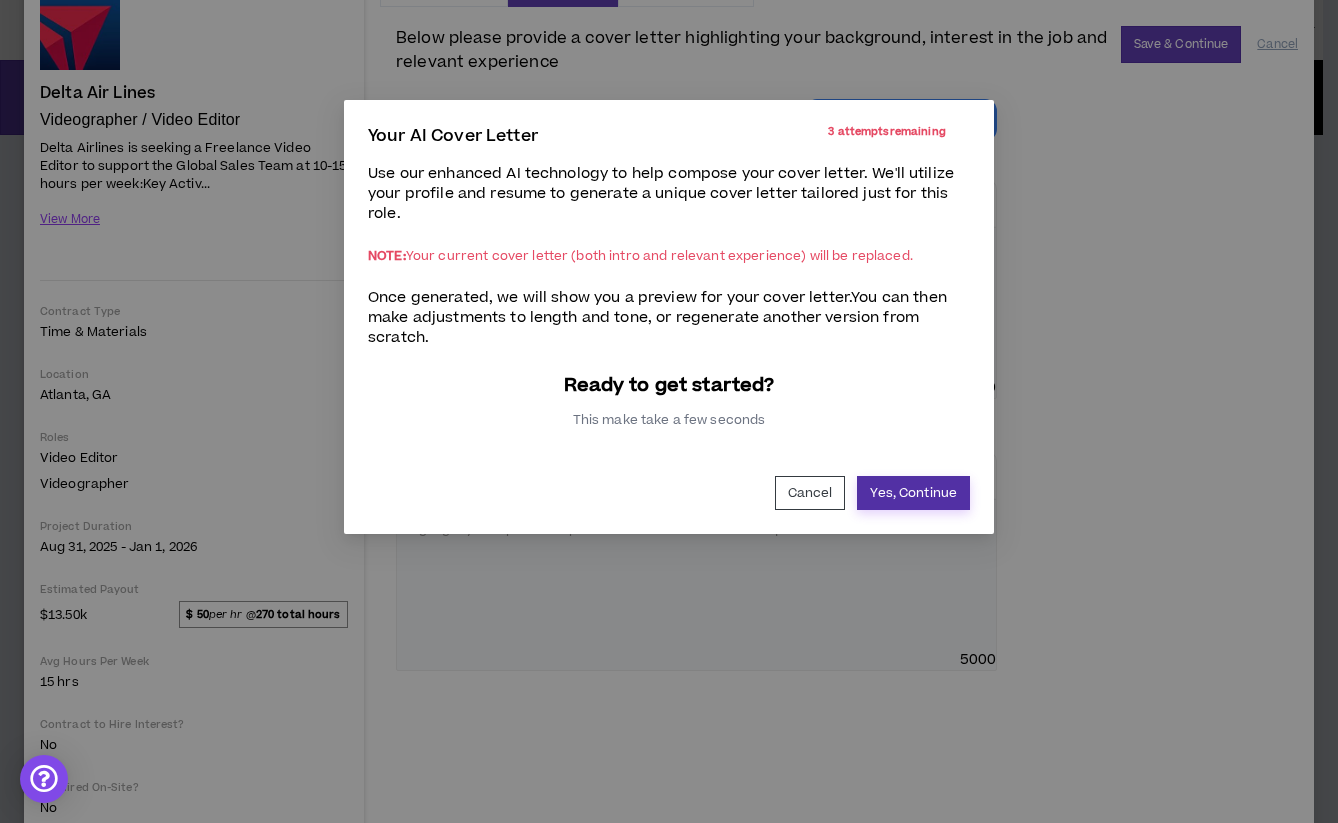 click on "Yes, Continue" at bounding box center (913, 493) 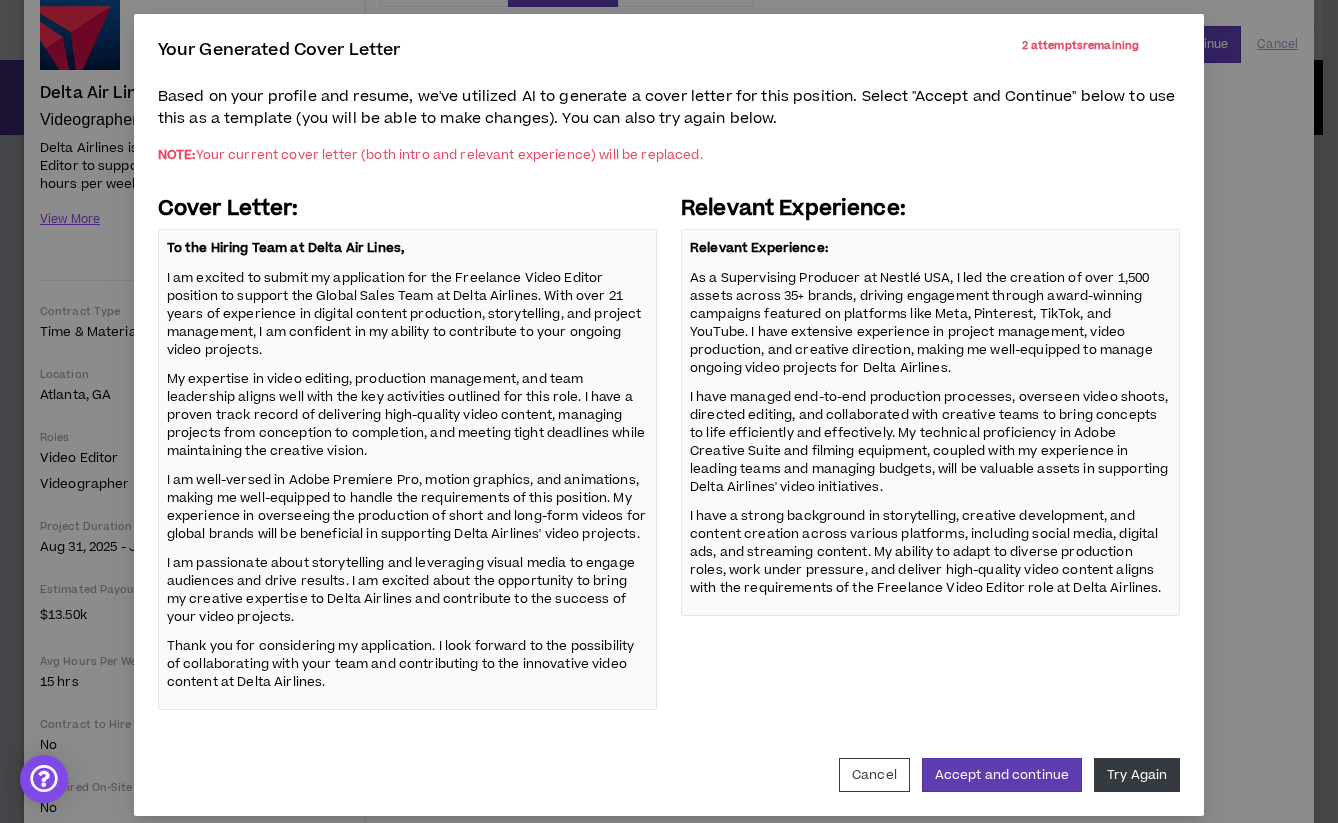 scroll, scrollTop: 87, scrollLeft: 0, axis: vertical 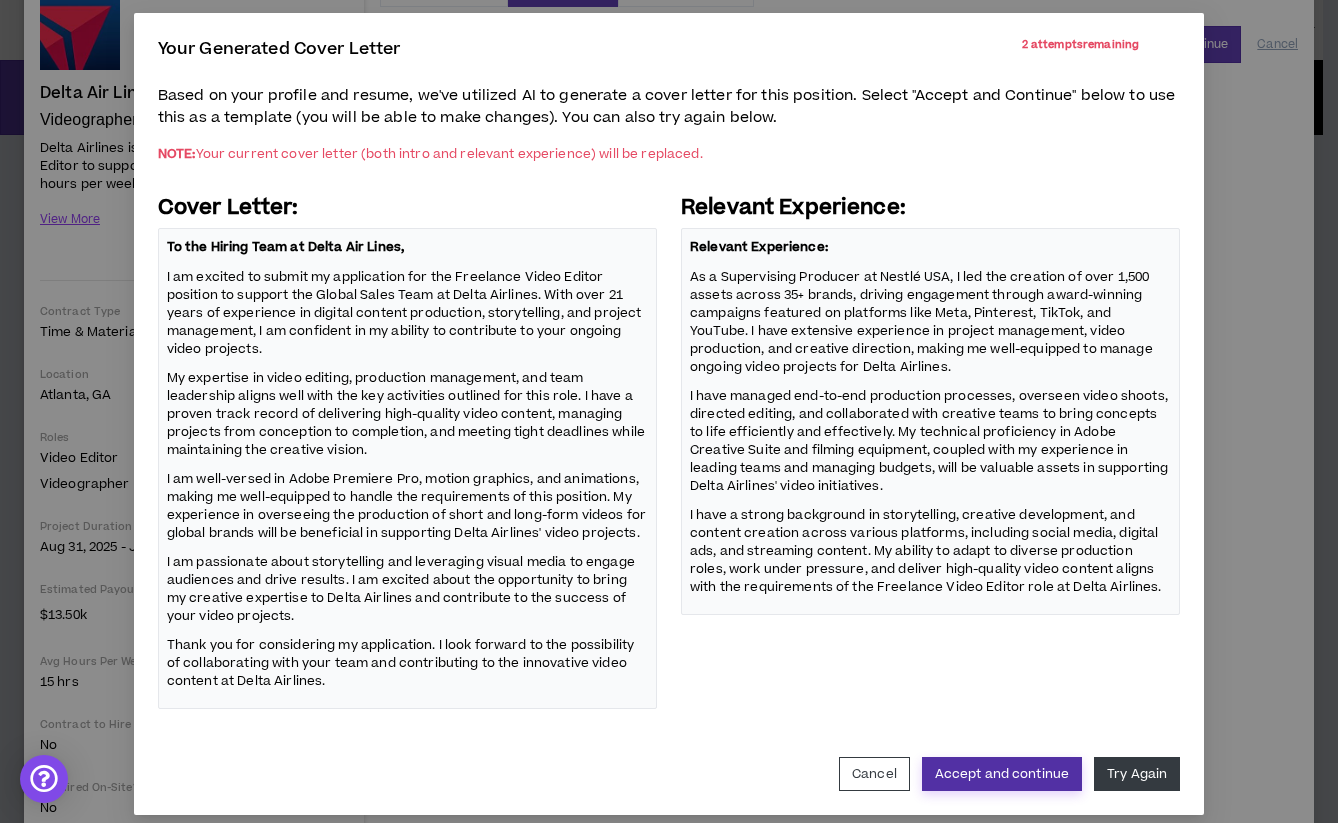 click on "Accept and continue" at bounding box center [1002, 774] 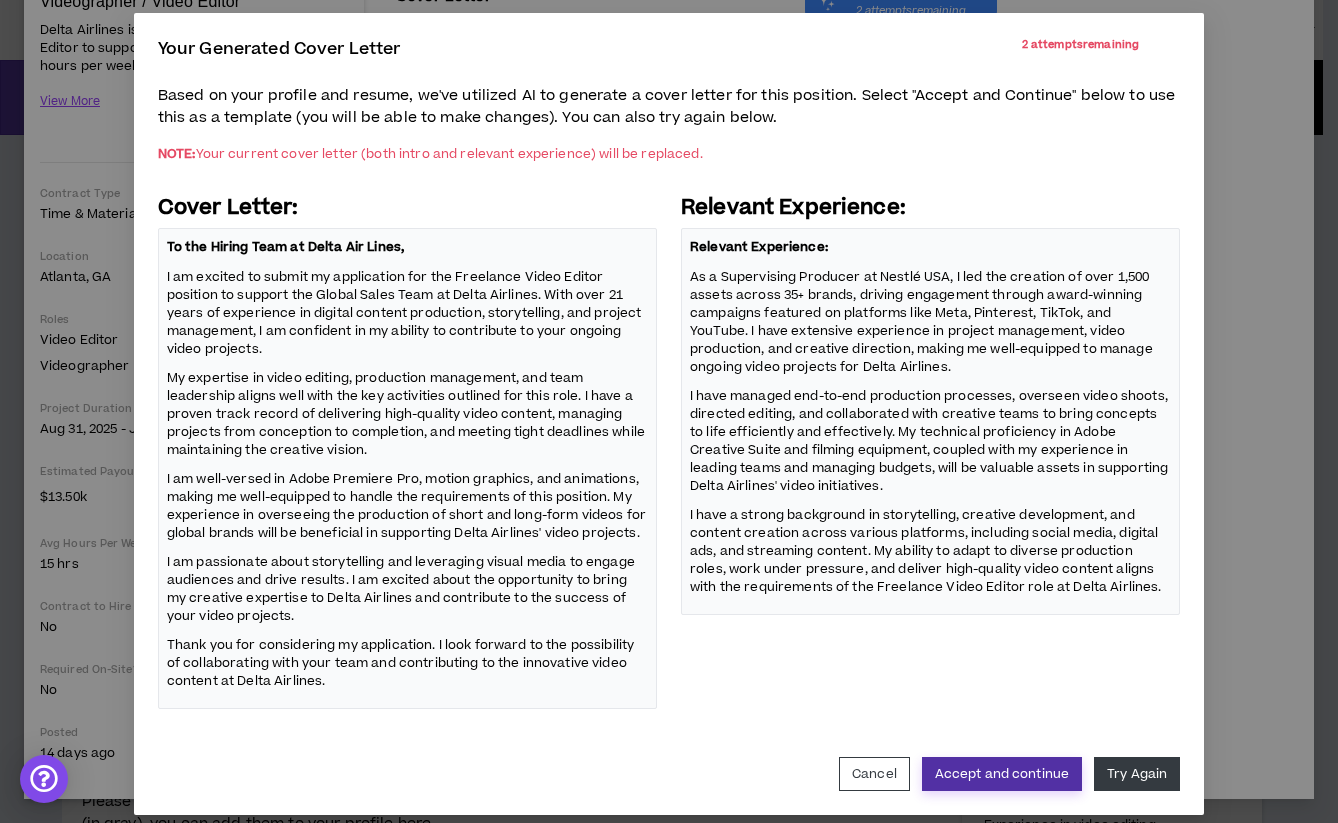 scroll, scrollTop: 3, scrollLeft: 0, axis: vertical 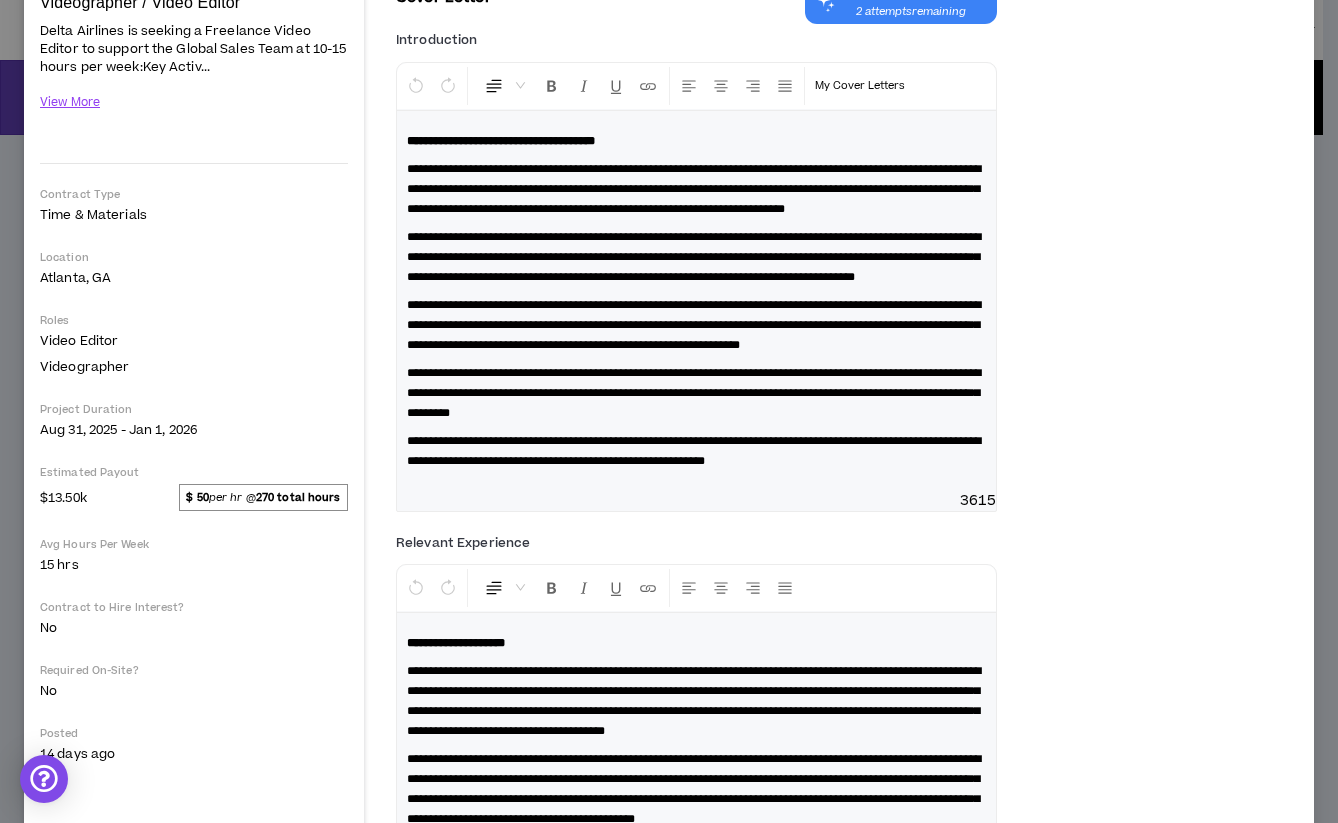 click on "**********" at bounding box center [694, 325] 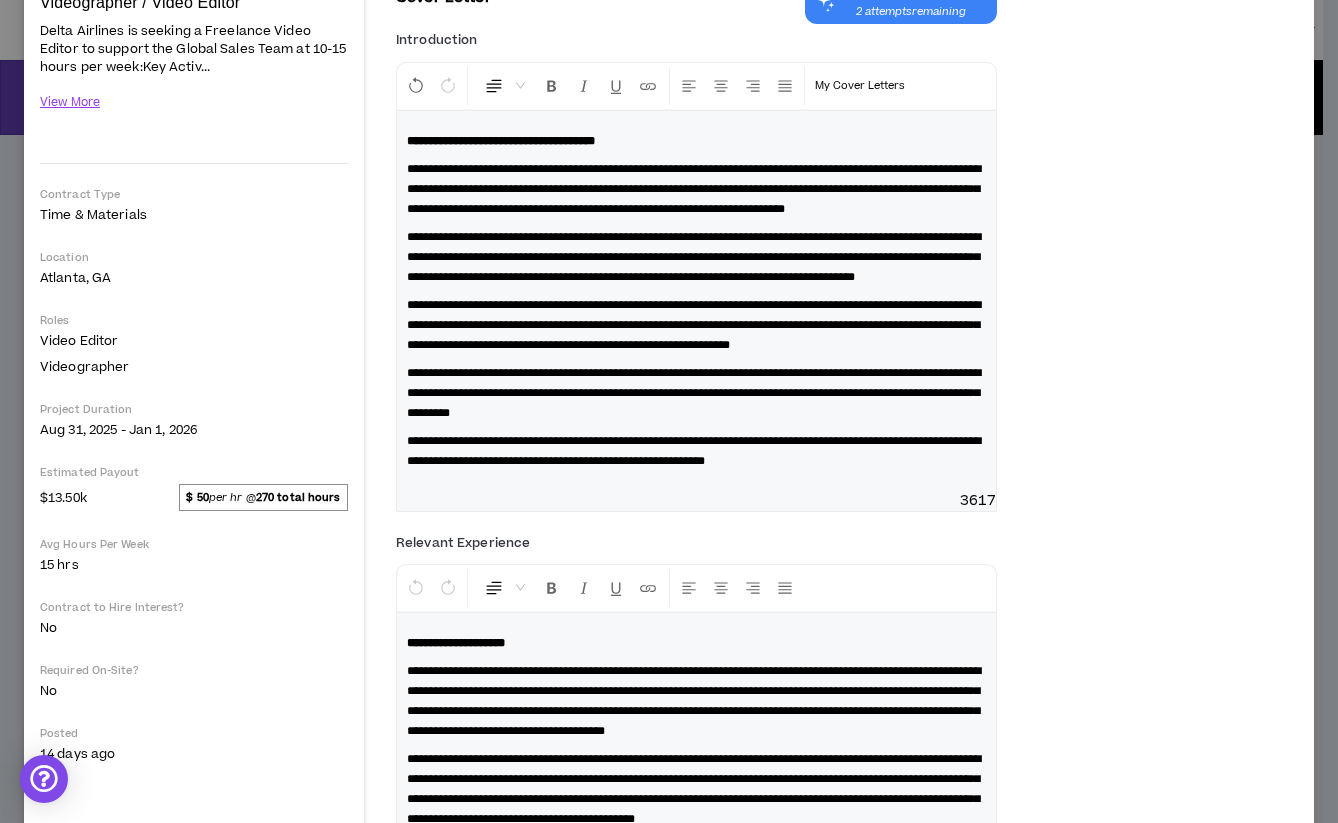 type 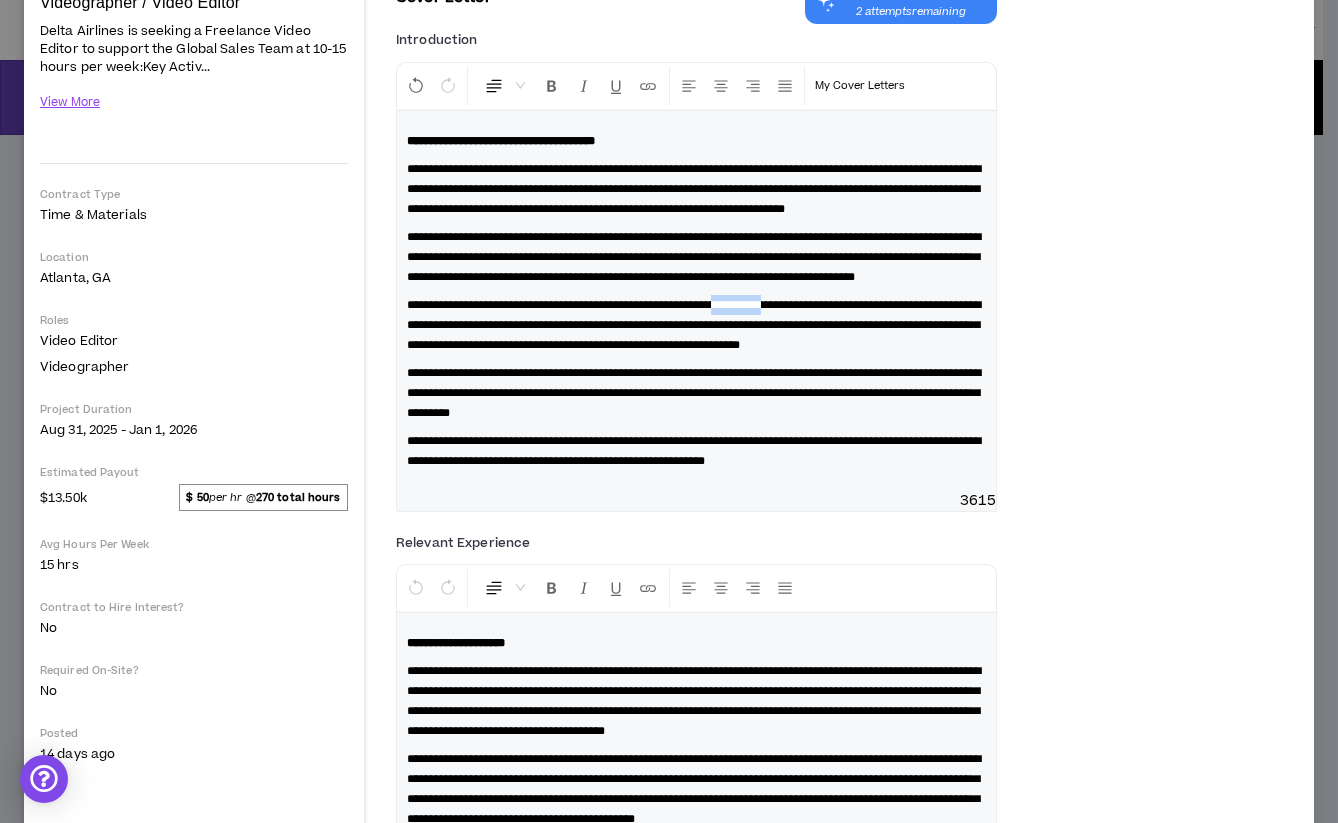 drag, startPoint x: 804, startPoint y: 347, endPoint x: 872, endPoint y: 347, distance: 68 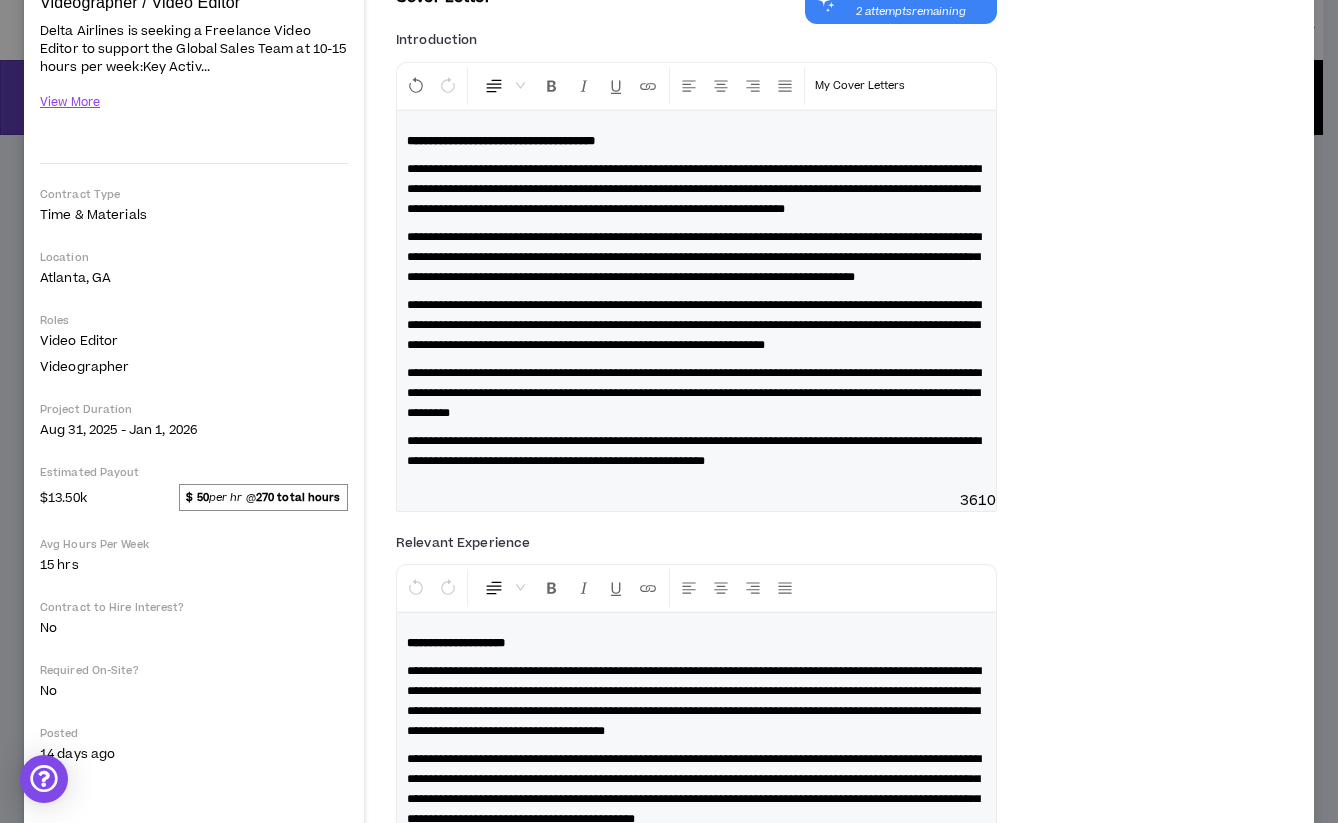 click on "**********" at bounding box center [694, 325] 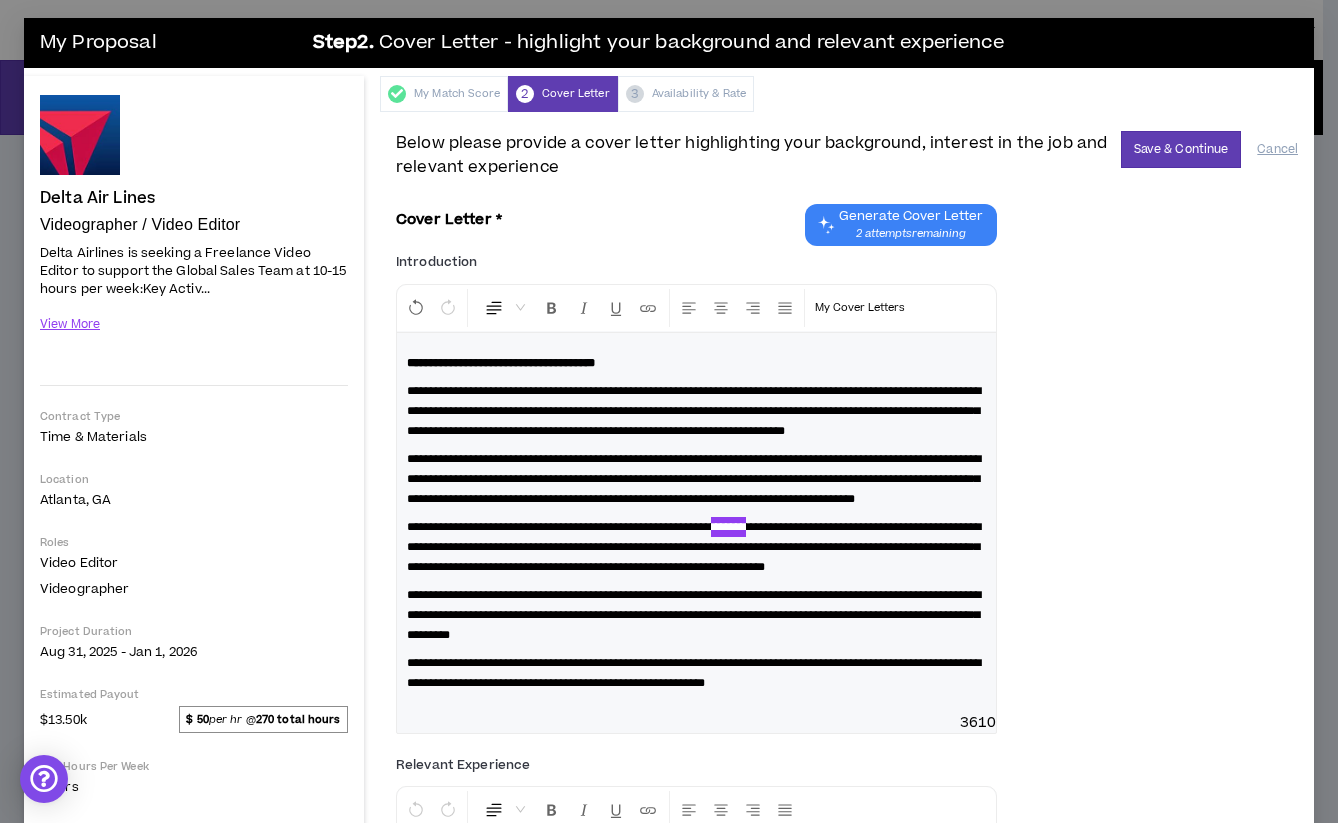 scroll, scrollTop: 0, scrollLeft: 0, axis: both 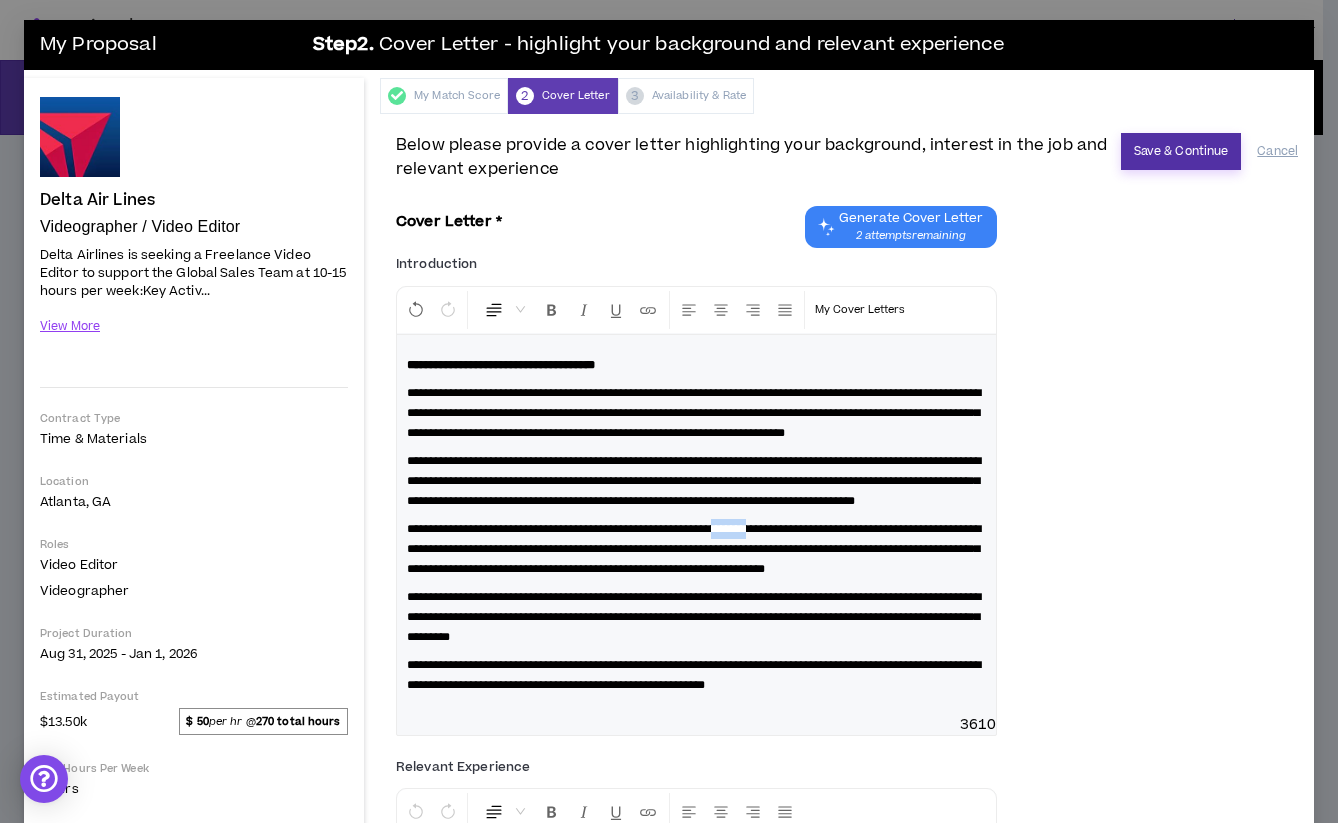 click on "Save & Continue" at bounding box center (1181, 151) 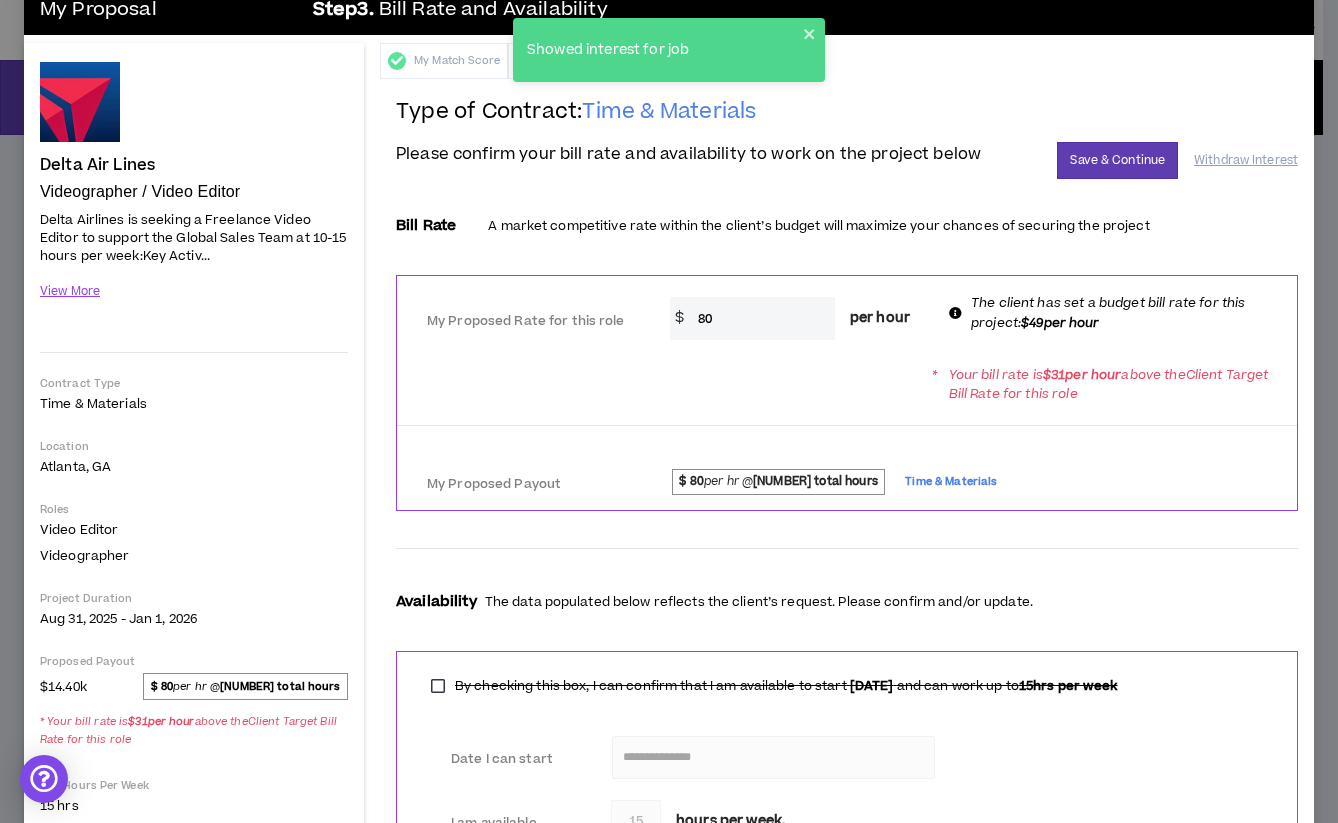 scroll, scrollTop: 48, scrollLeft: 0, axis: vertical 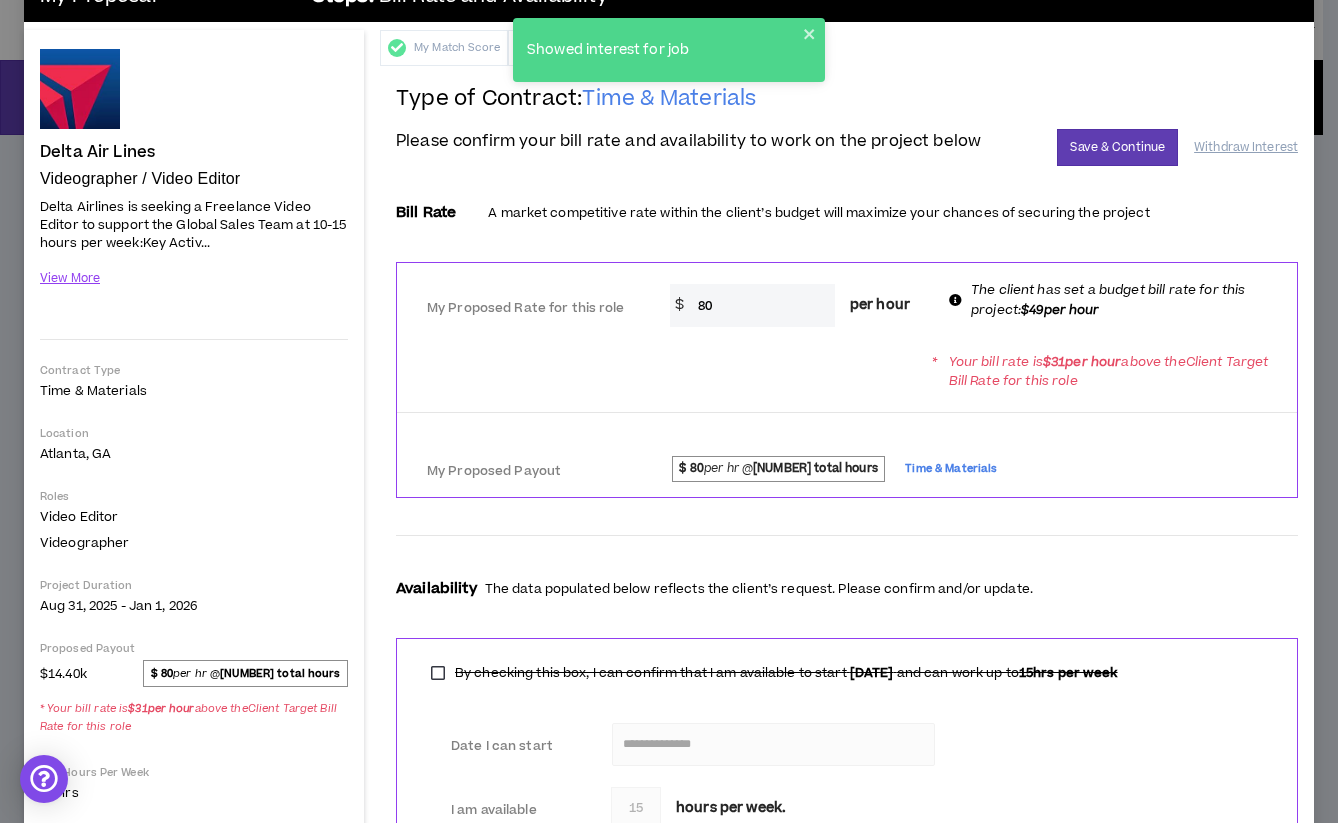 drag, startPoint x: 745, startPoint y: 316, endPoint x: 703, endPoint y: 317, distance: 42.0119 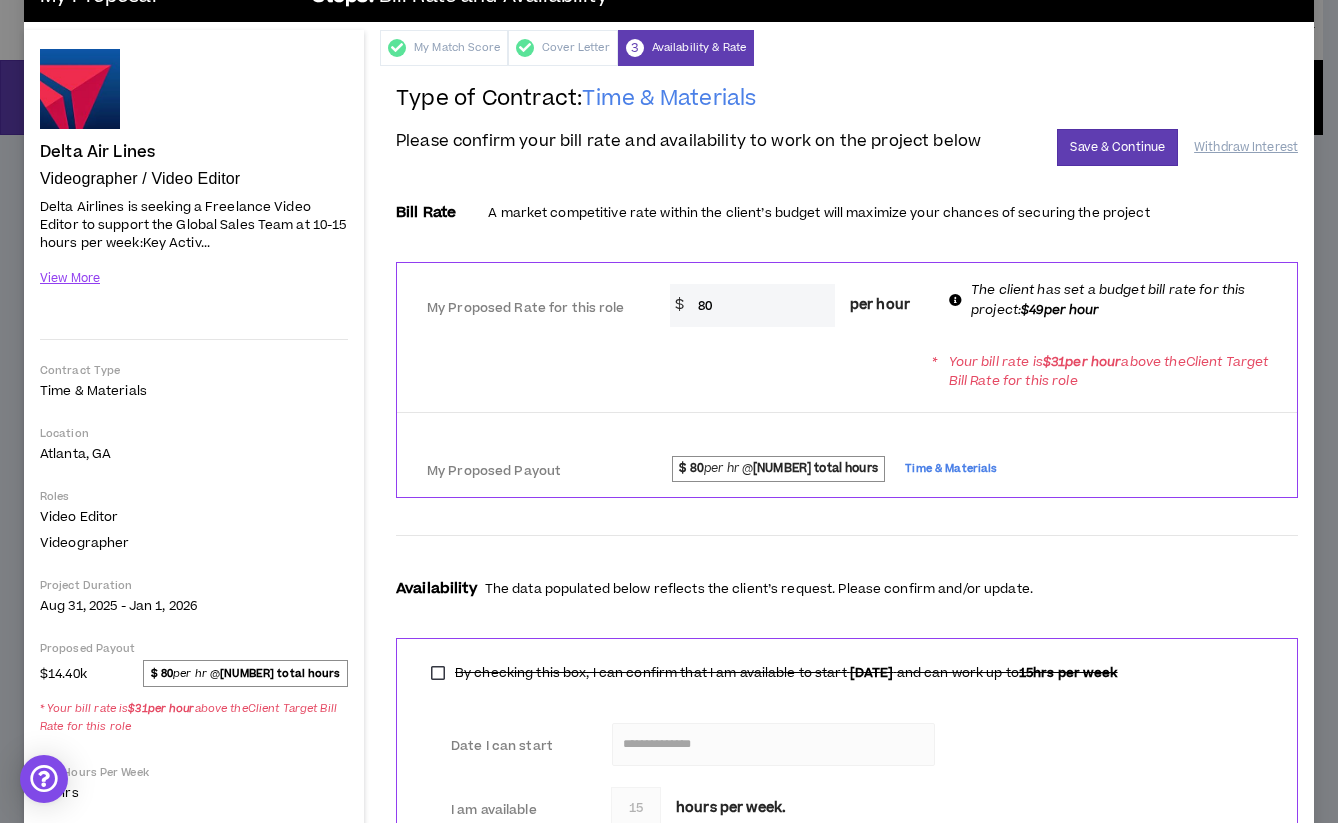 drag, startPoint x: 707, startPoint y: 312, endPoint x: 684, endPoint y: 312, distance: 23 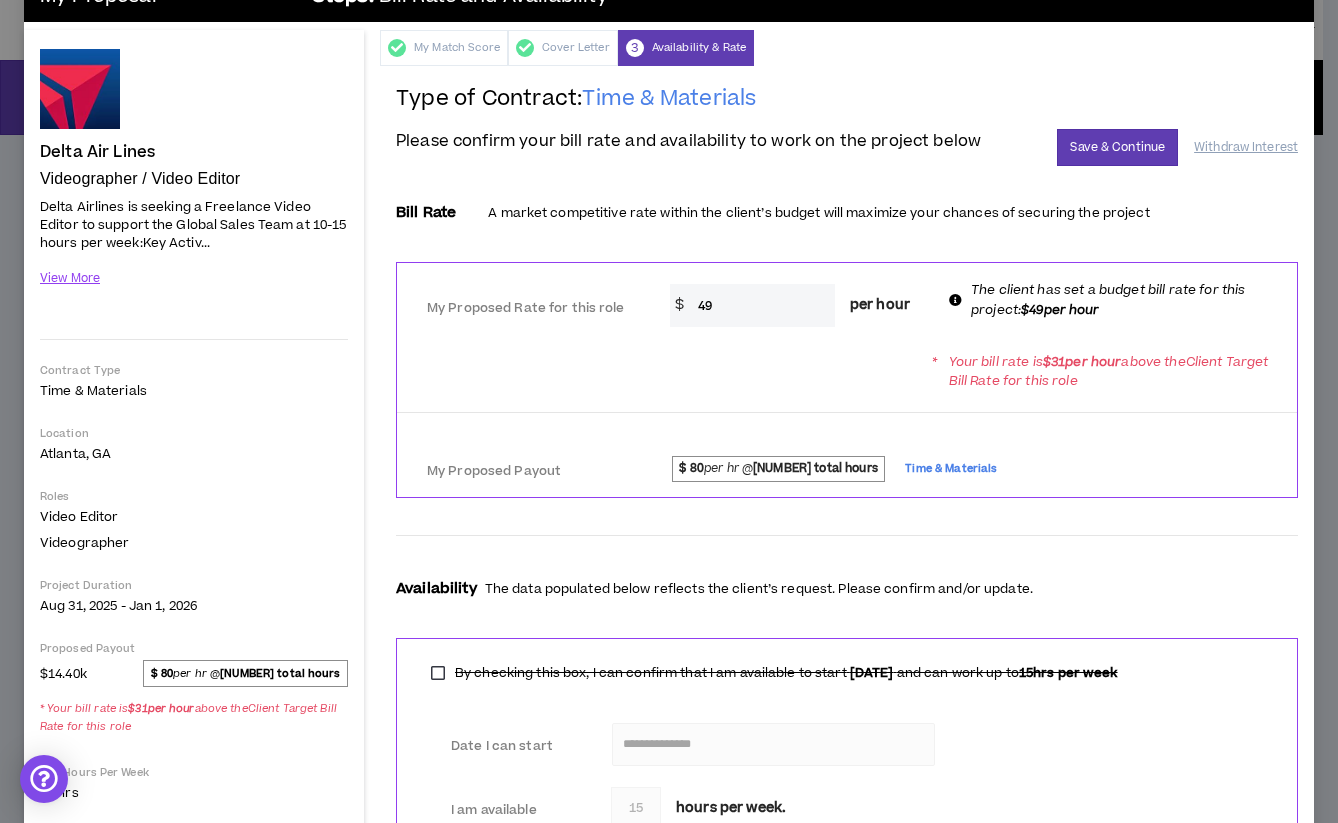 type on "49" 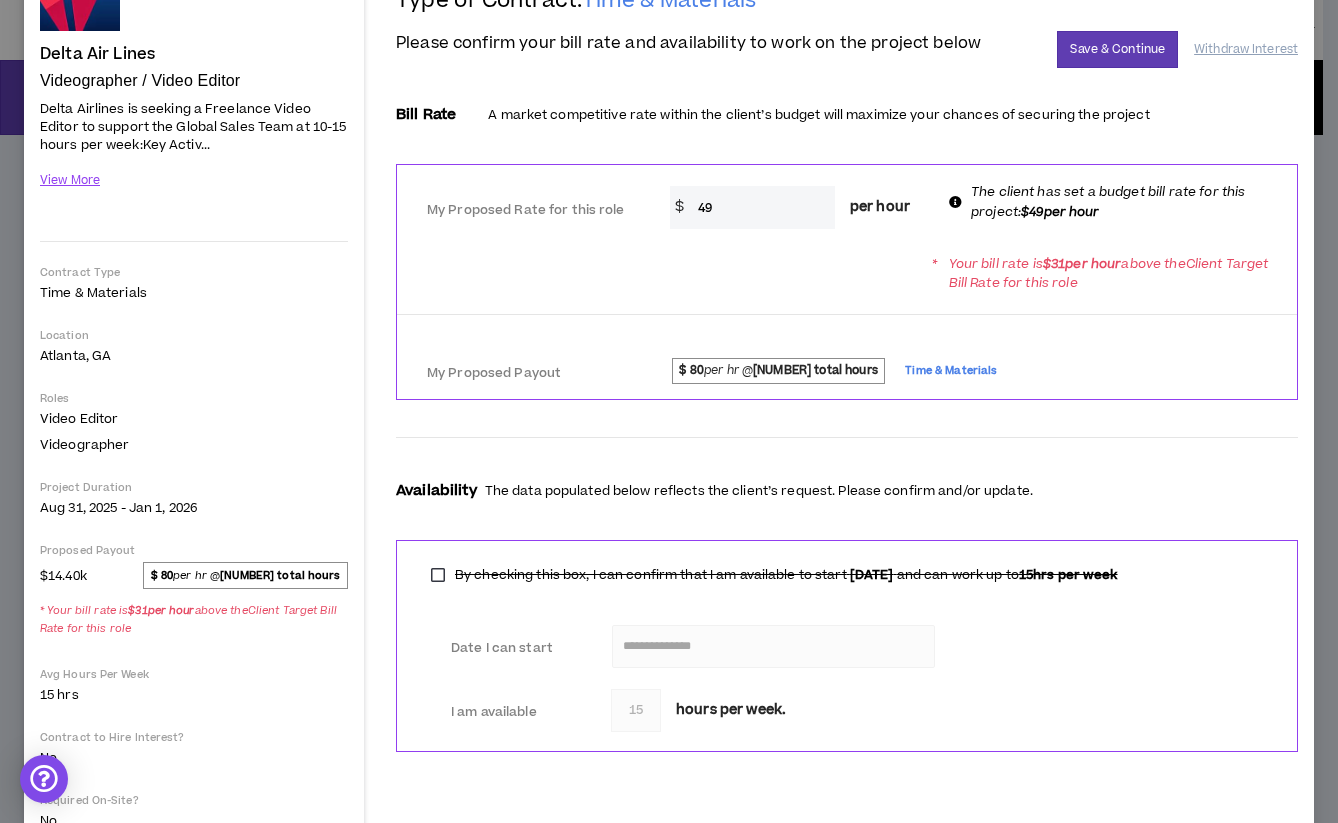 scroll, scrollTop: 148, scrollLeft: 0, axis: vertical 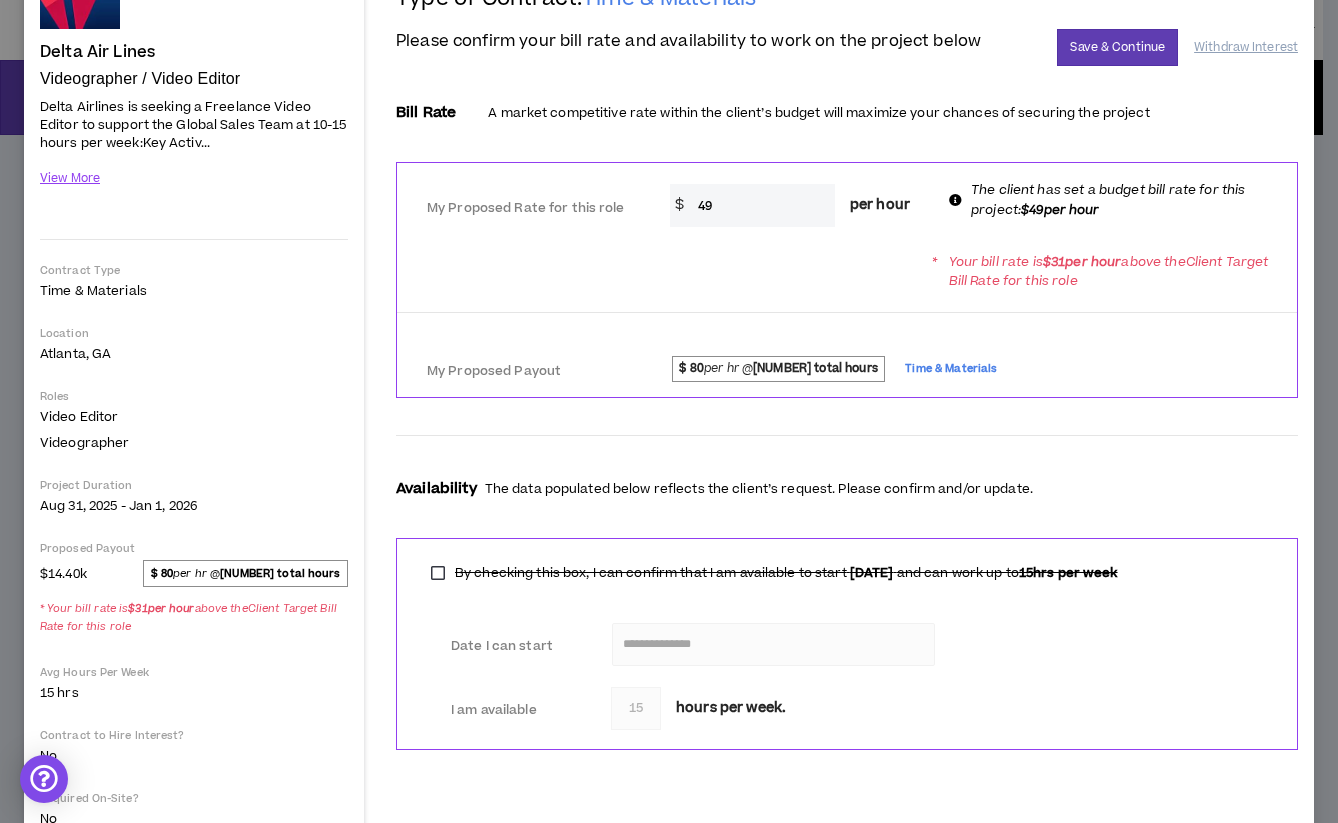 click on "49" at bounding box center (761, 205) 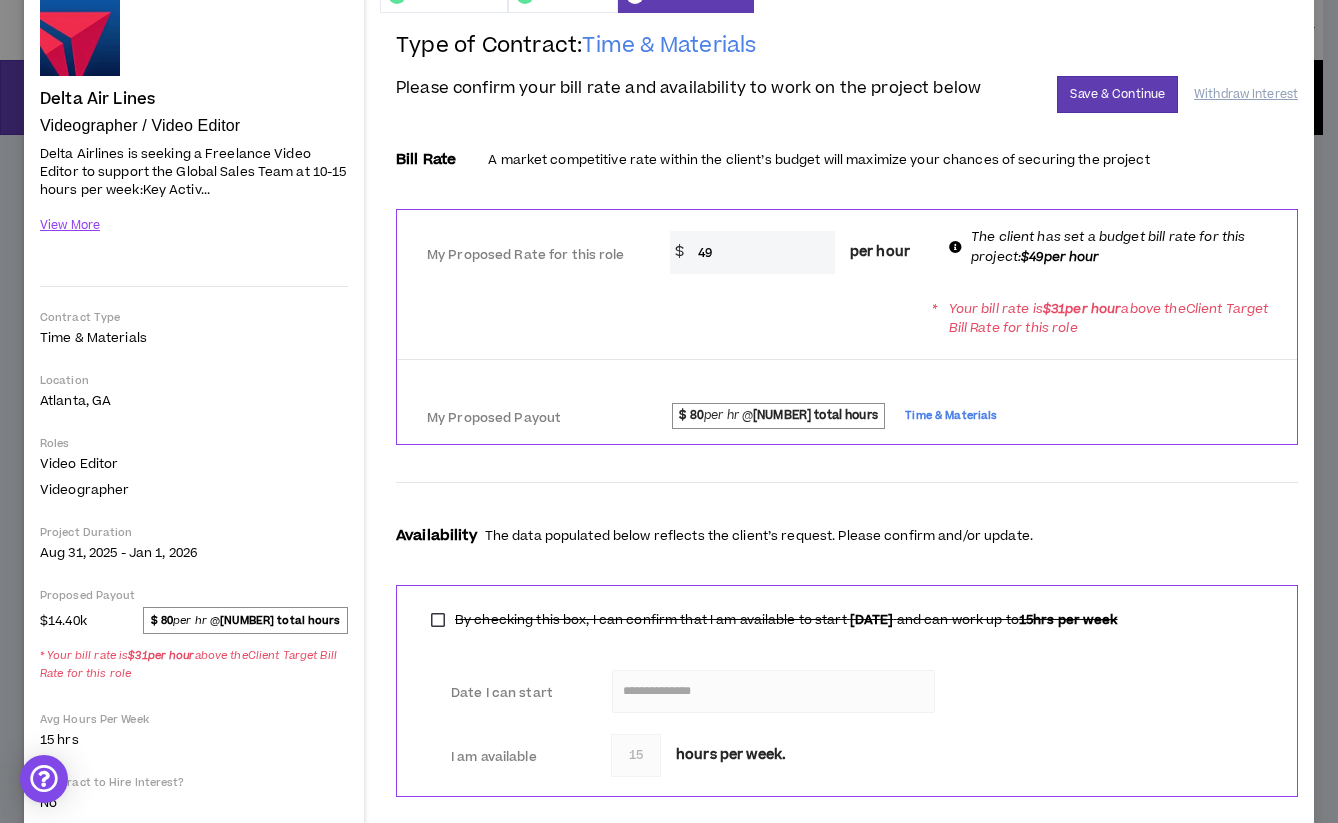 scroll, scrollTop: 99, scrollLeft: 0, axis: vertical 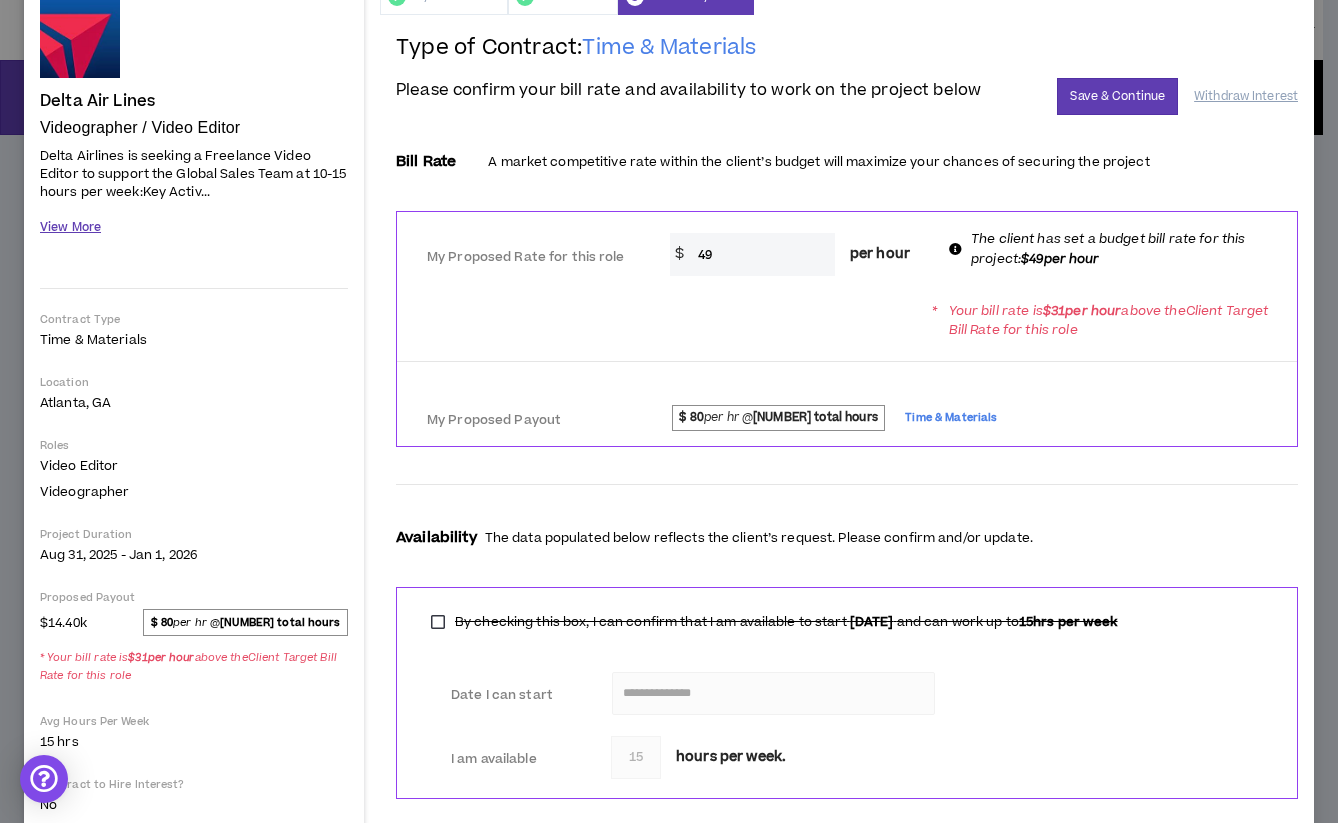 click on "View More" at bounding box center [70, 227] 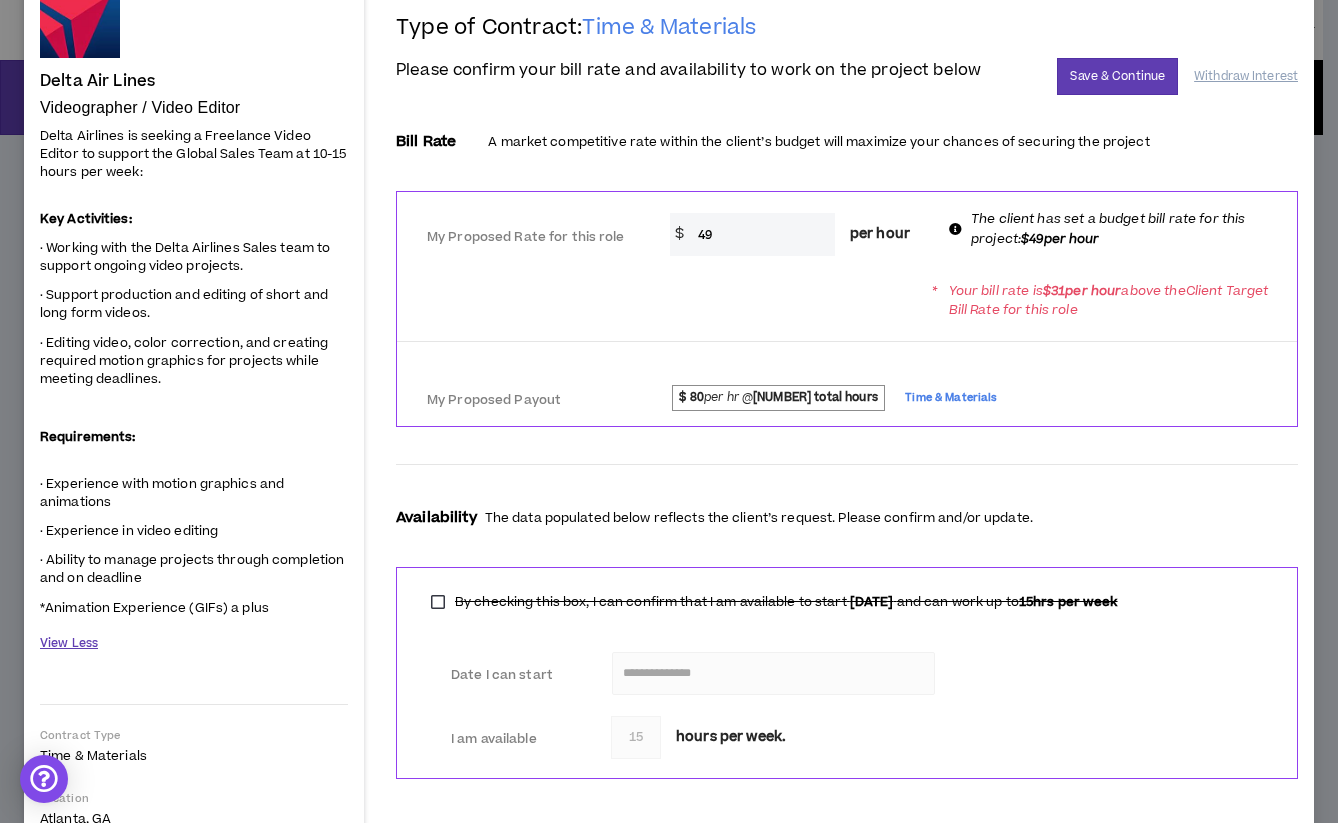 scroll, scrollTop: 4, scrollLeft: 0, axis: vertical 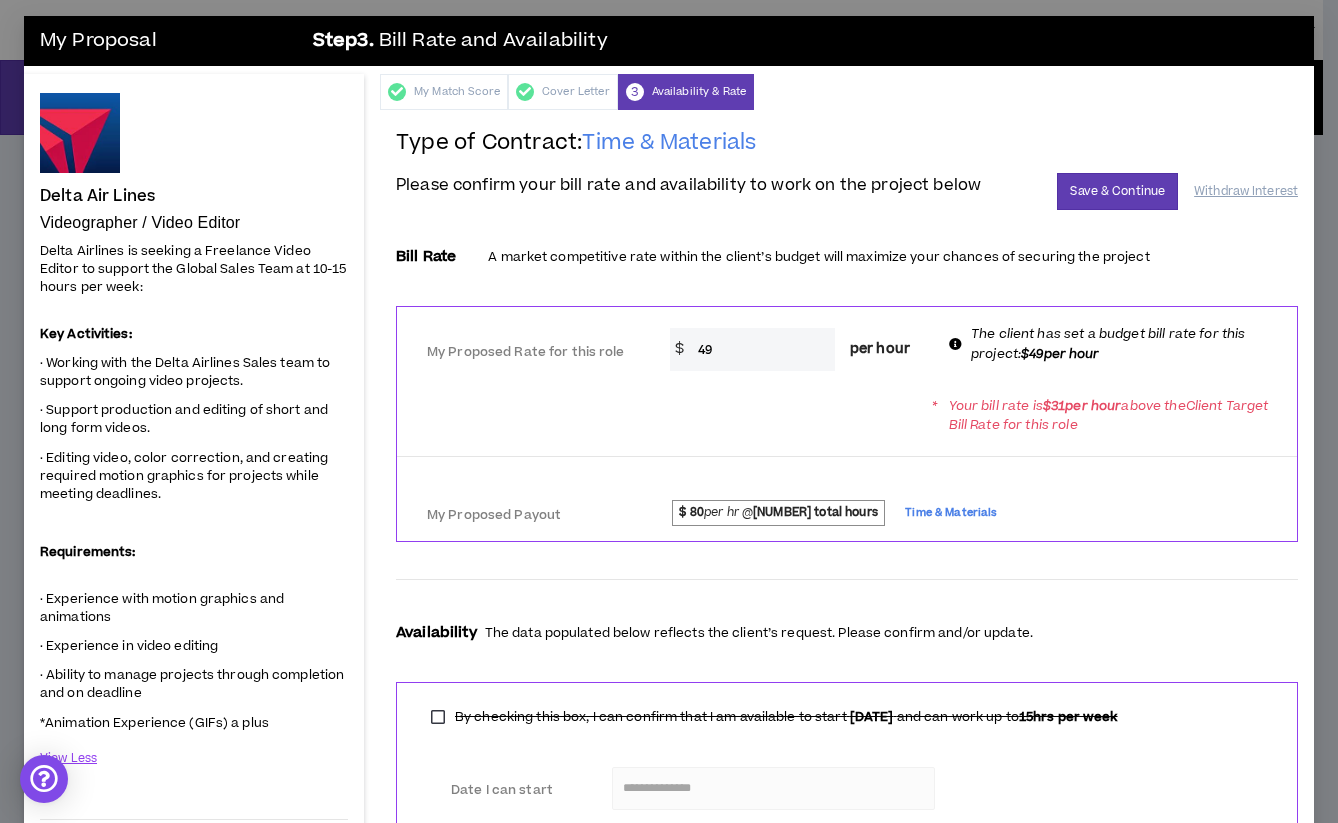 click on "* Your bill rate is $ [PRICE] per hour above the Client Target Bill Rate for this role" at bounding box center [1109, 417] 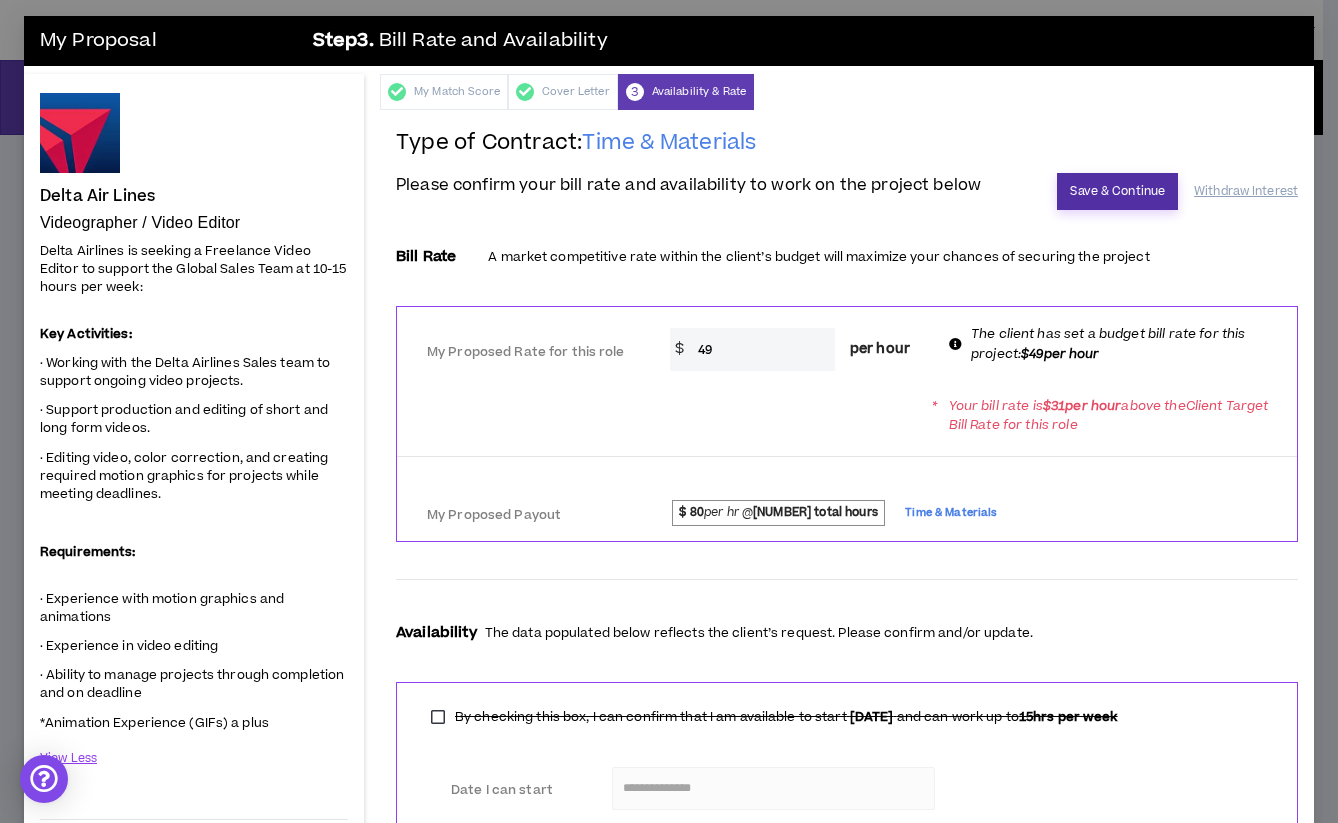 click on "Save & Continue" at bounding box center (1117, 191) 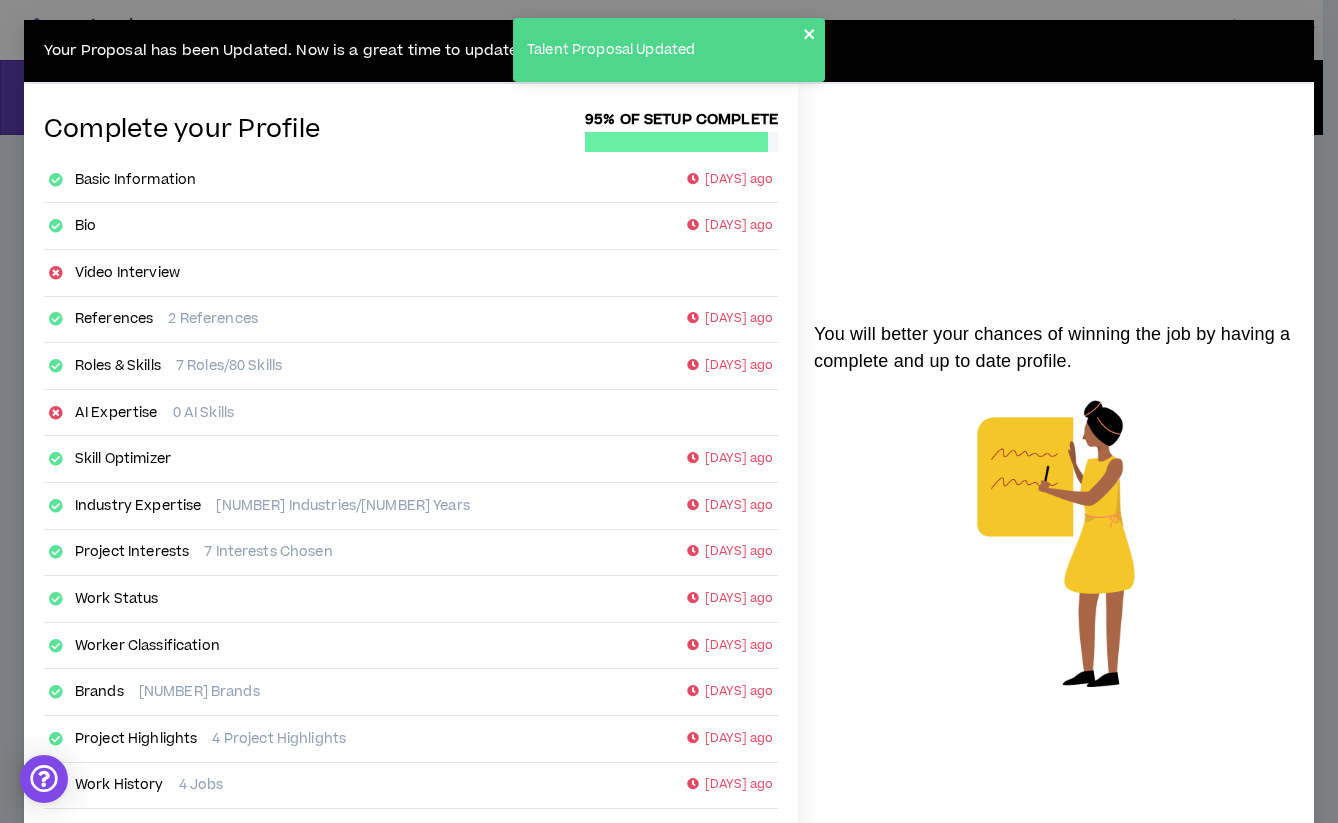 click 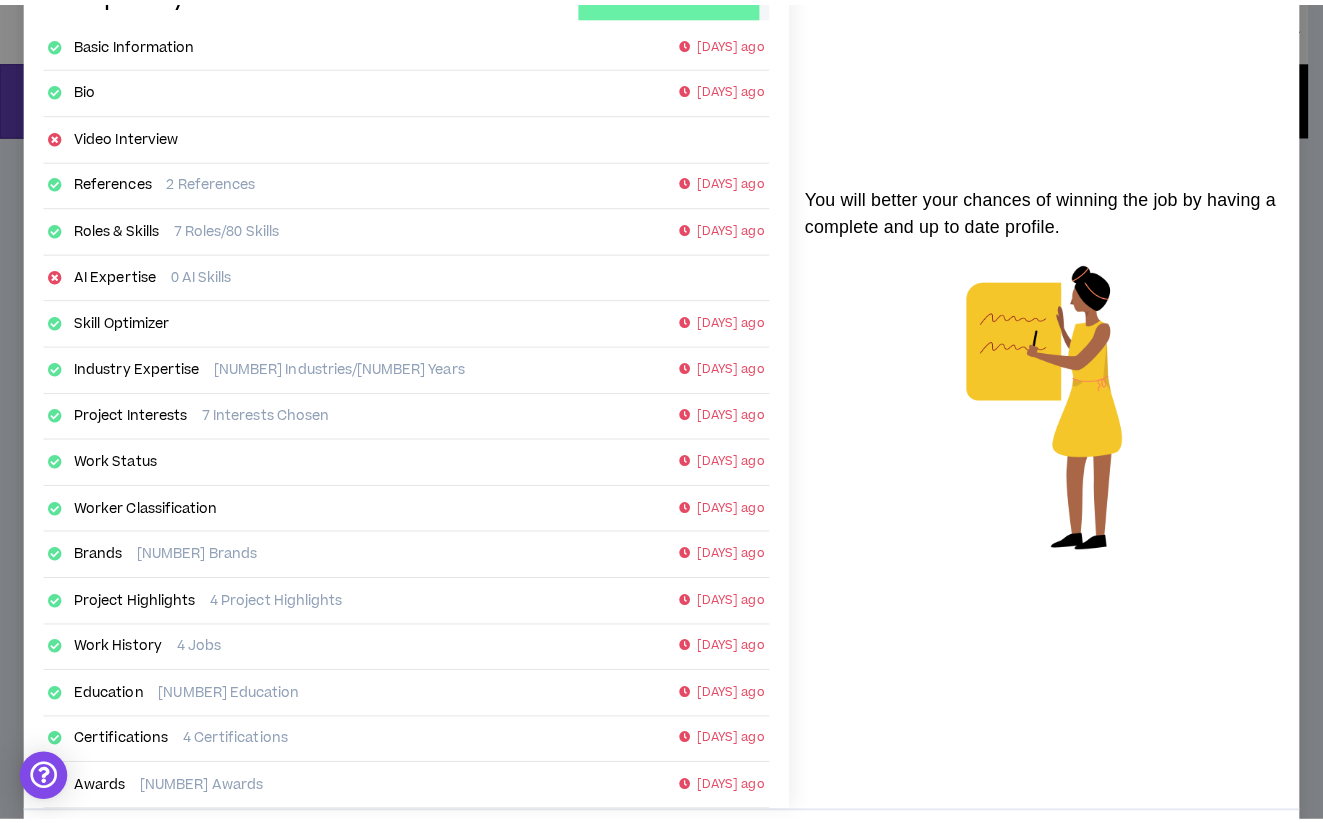 scroll, scrollTop: 141, scrollLeft: 0, axis: vertical 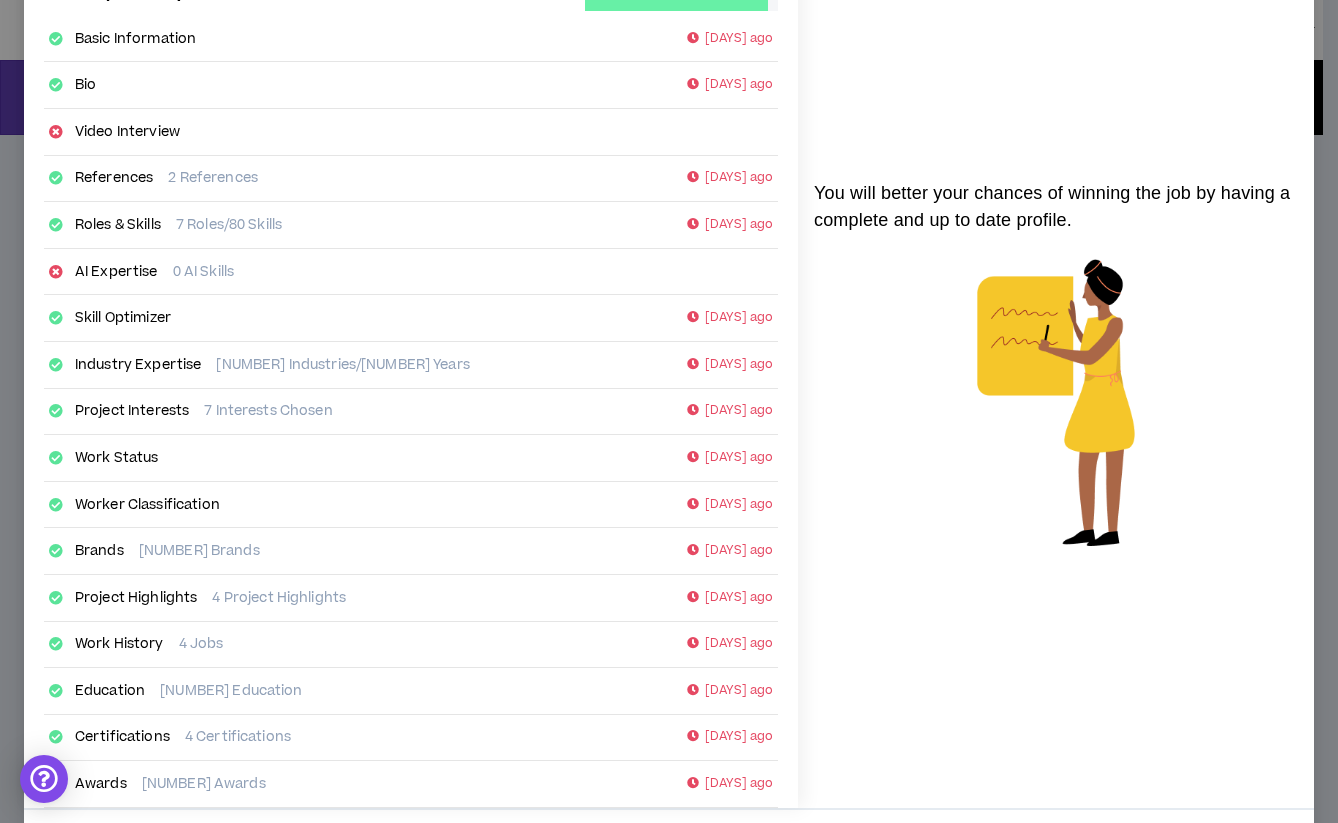 click on "Video Interview" at bounding box center [127, 132] 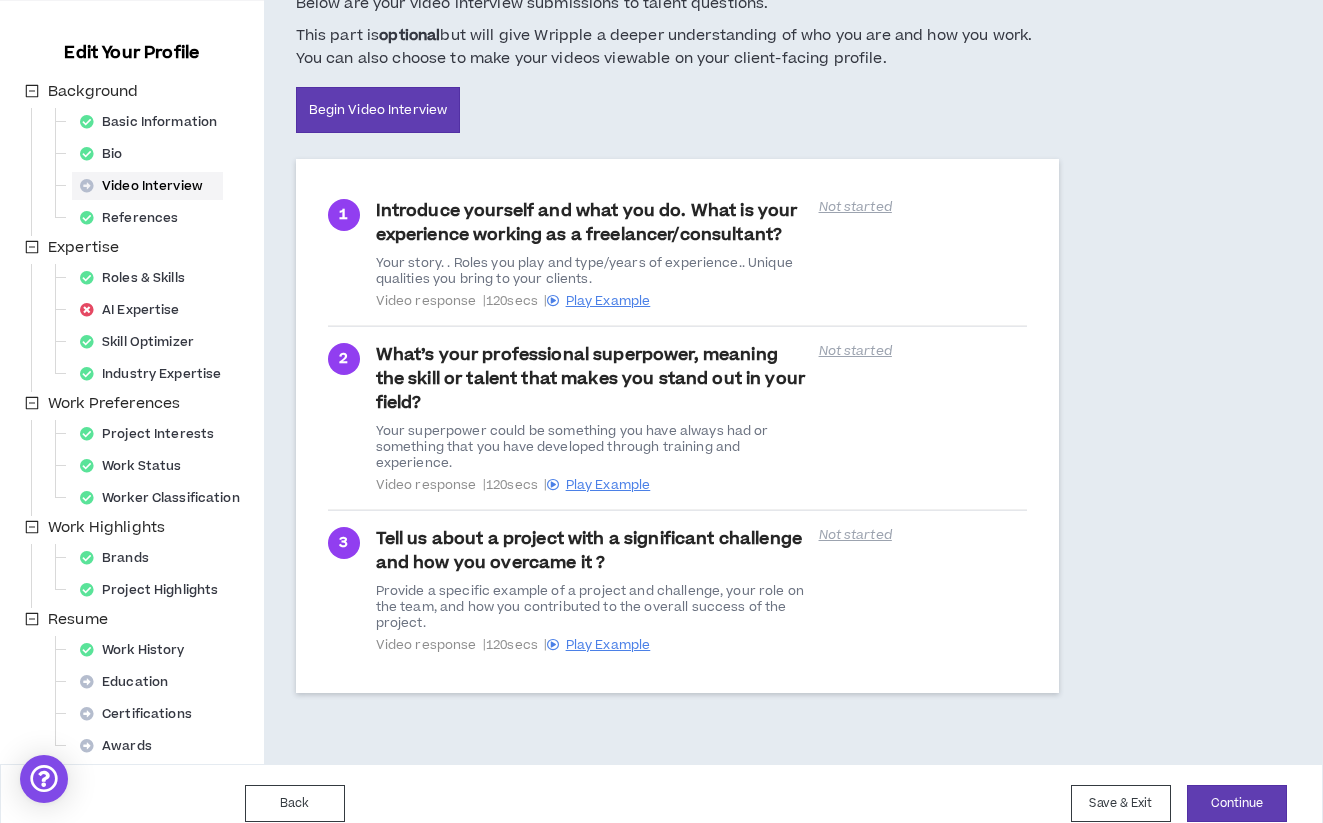 scroll, scrollTop: 0, scrollLeft: 0, axis: both 